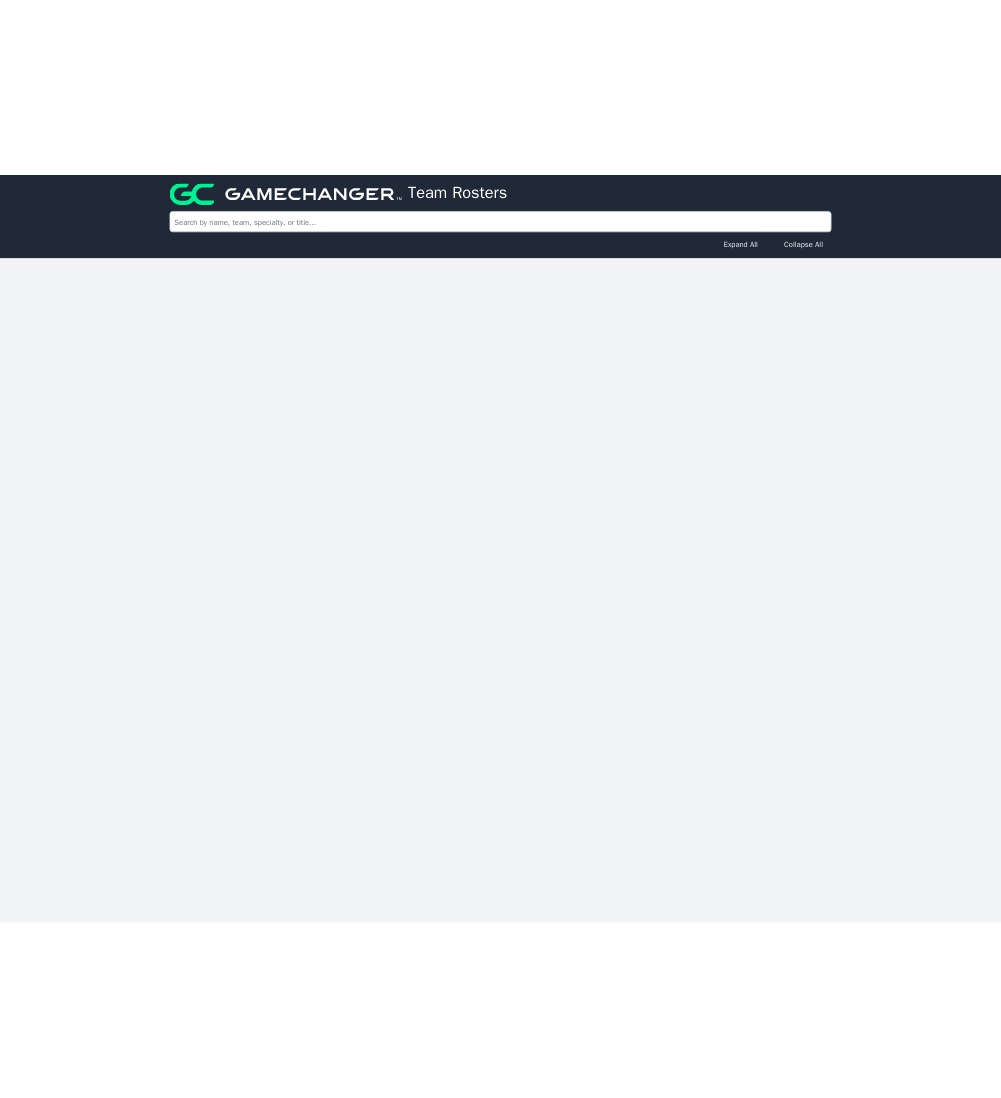 scroll, scrollTop: 0, scrollLeft: 0, axis: both 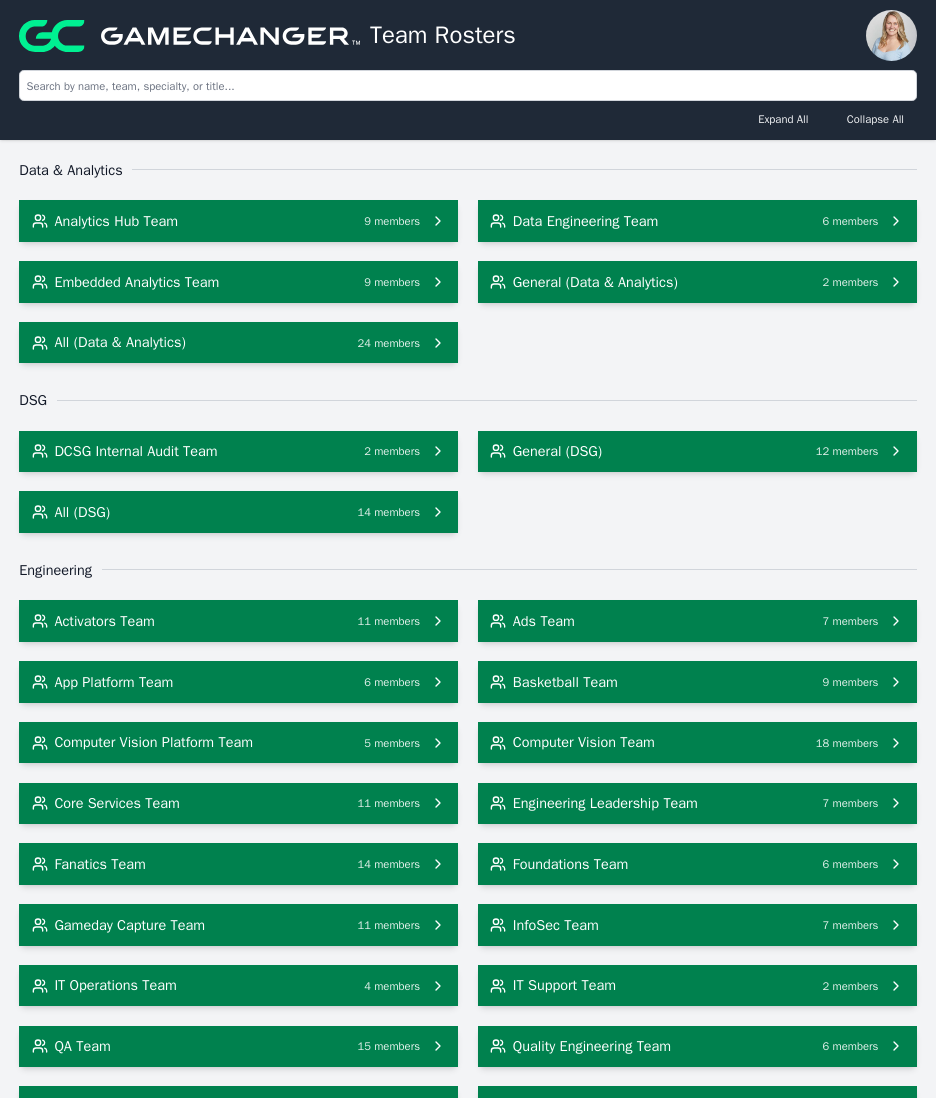 click on "Data & Analytics Analytics Hub Team 9   members Data Engineering Team 6   members Embedded Analytics Team 9   members General (Data & Analytics) 2   members All (Data & Analytics) 24   members DSG DCSG Internal Audit Team 2   members General (DSG) 12   members All (DSG) 14   members Engineering Activators Team 11   members Ads Team 7   members App Platform Team 6   members Basketball Team 9   members Computer Vision Platform Team 5   members Computer Vision Team 18   members Core Services Team 11   members Engineering Leadership Team 7   members Fanatics Team 14   members Foundations Team 6   members Gameday Capture Team 11   members InfoSec Team 7   members IT Operations Team 4   members IT Support Team 2   members QA Team 15   members Quality Engineering Team 6   members Revenue Growth Team 12   members Stats & Insights Team 13   members Trust & Safety Team 8   members User Acquisition Team 11   members Video Platform Team 3   members Video Team 10   members General (Engineering) 9   members 157   members 4" at bounding box center (468, 1389) 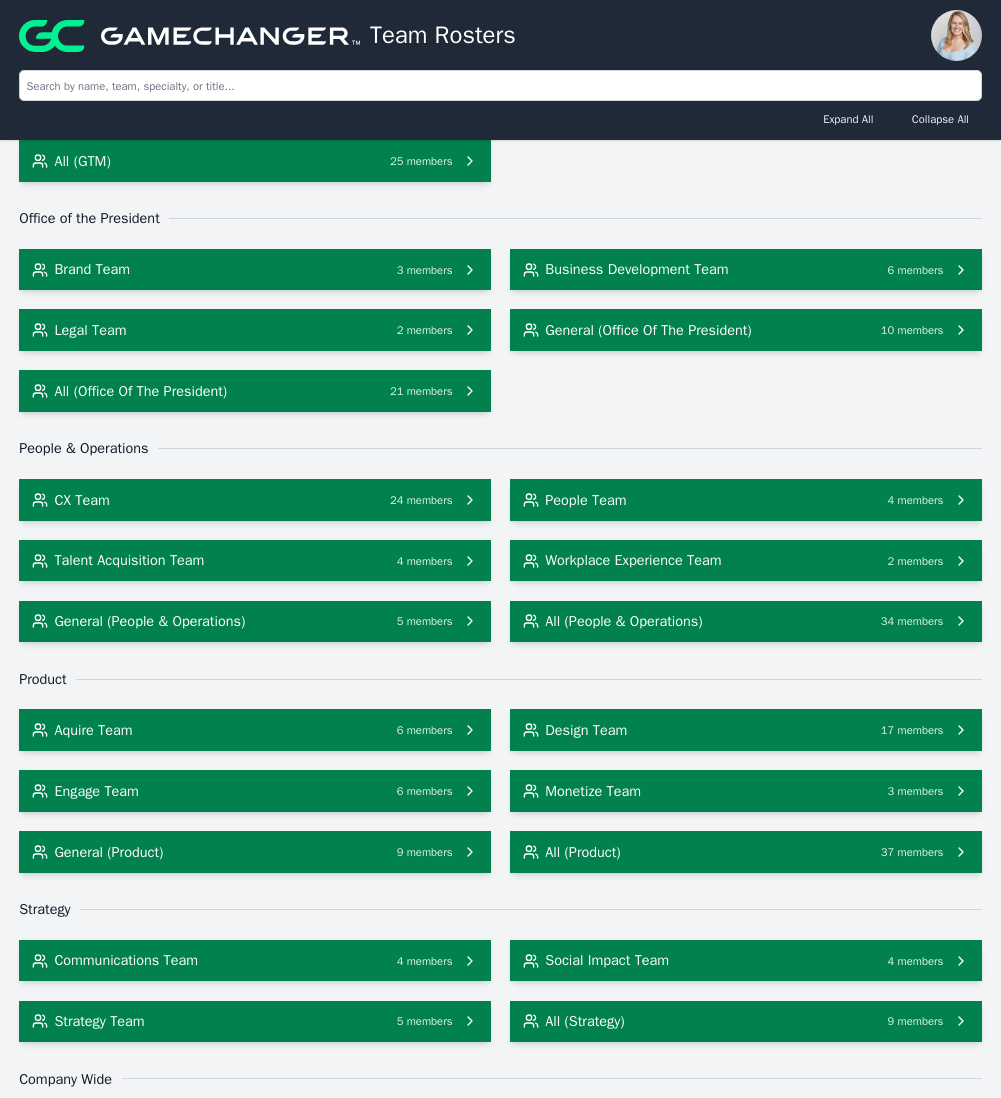 scroll, scrollTop: 1472, scrollLeft: 0, axis: vertical 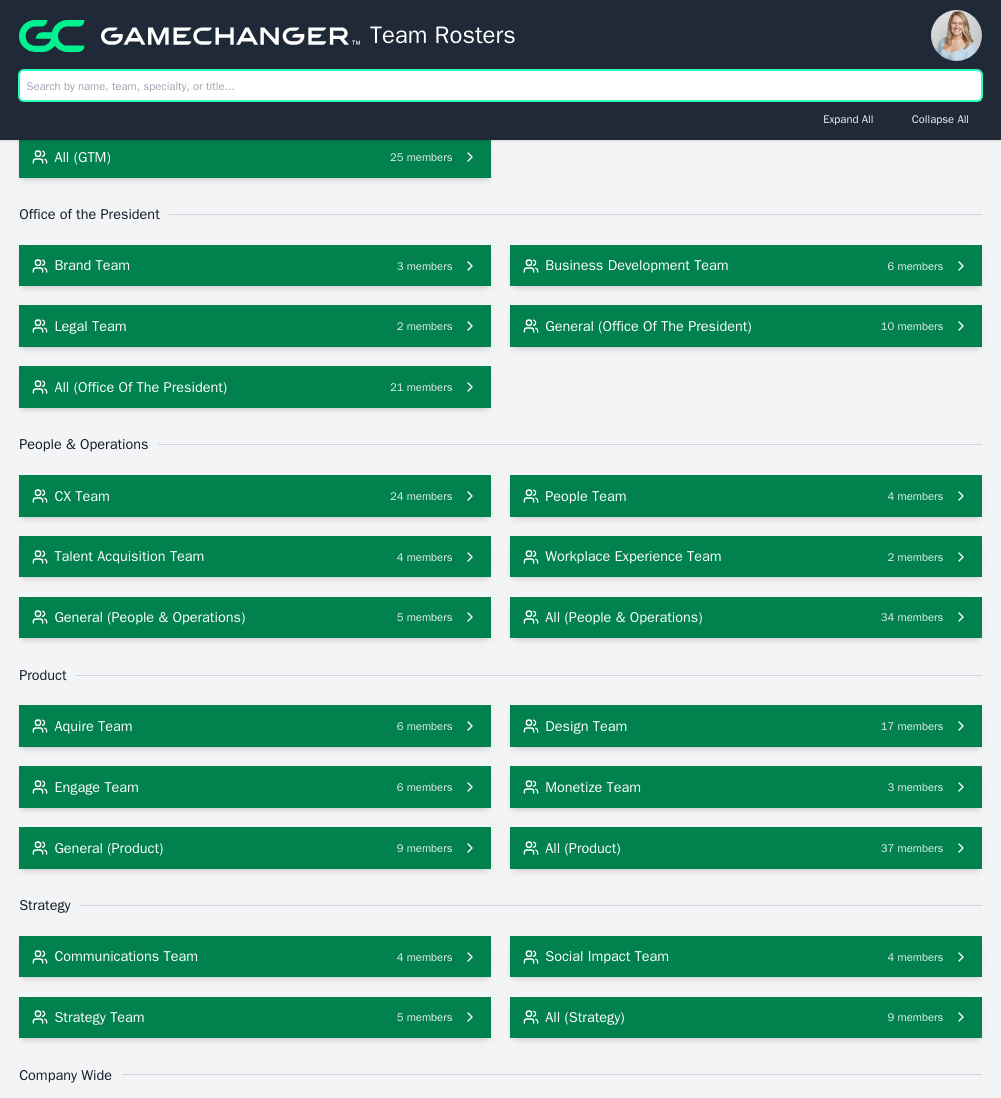 click at bounding box center [500, 85] 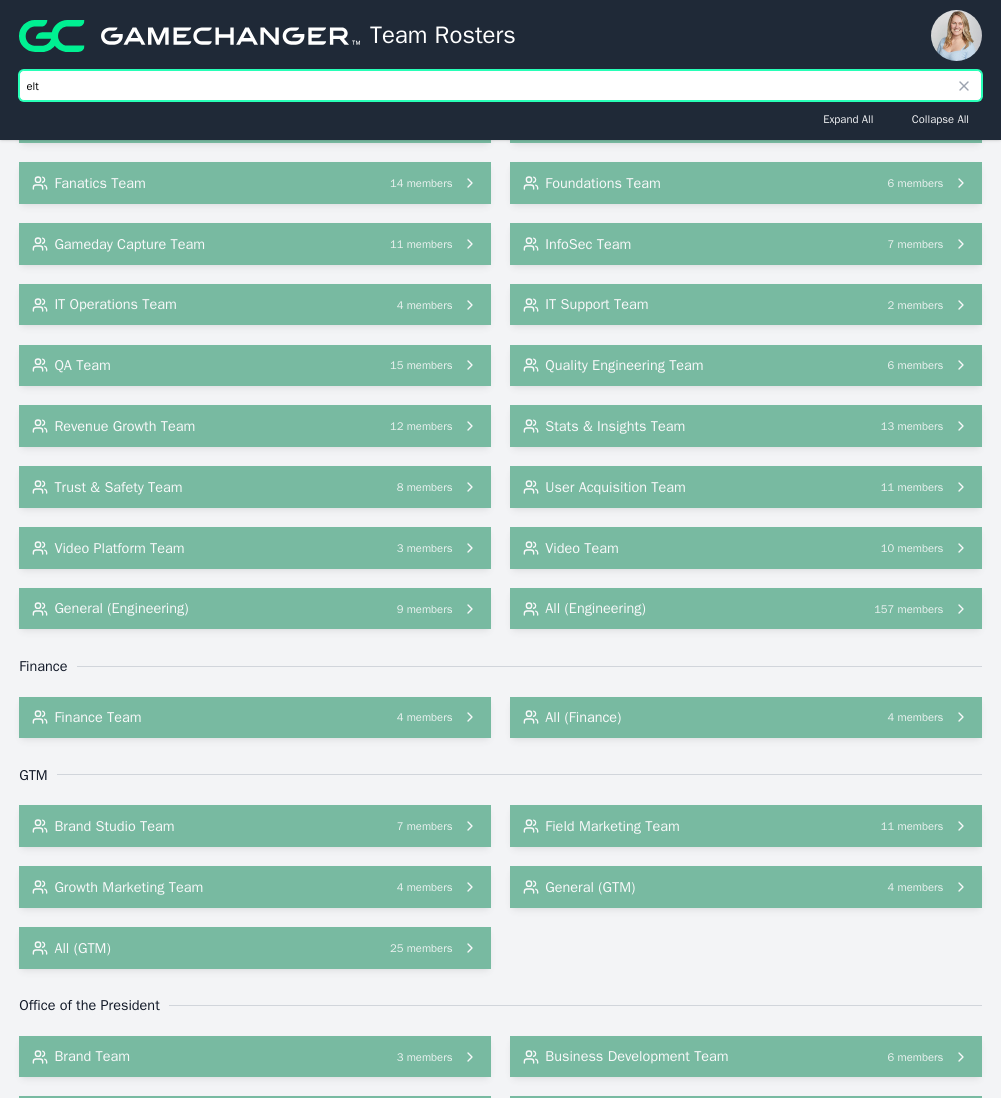 scroll, scrollTop: 0, scrollLeft: 0, axis: both 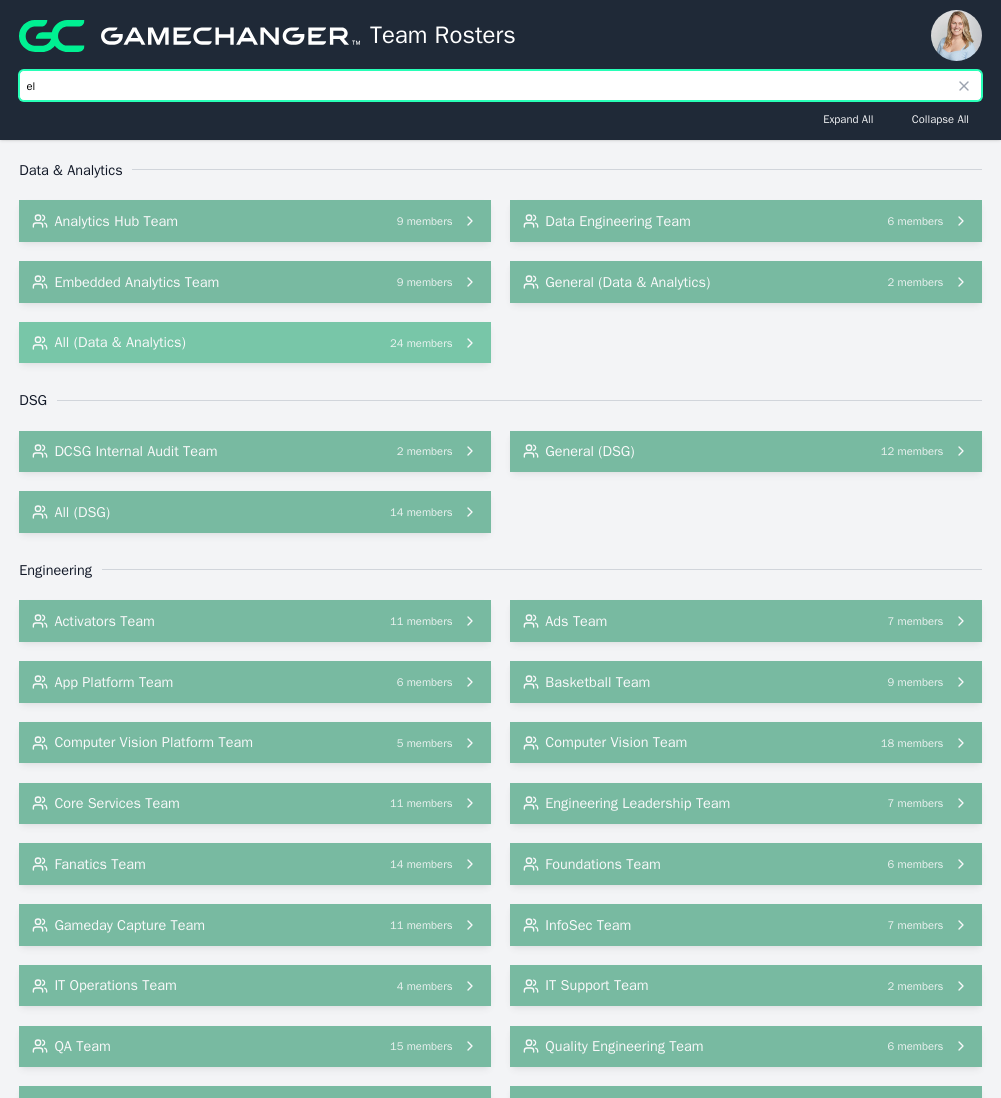 type on "e" 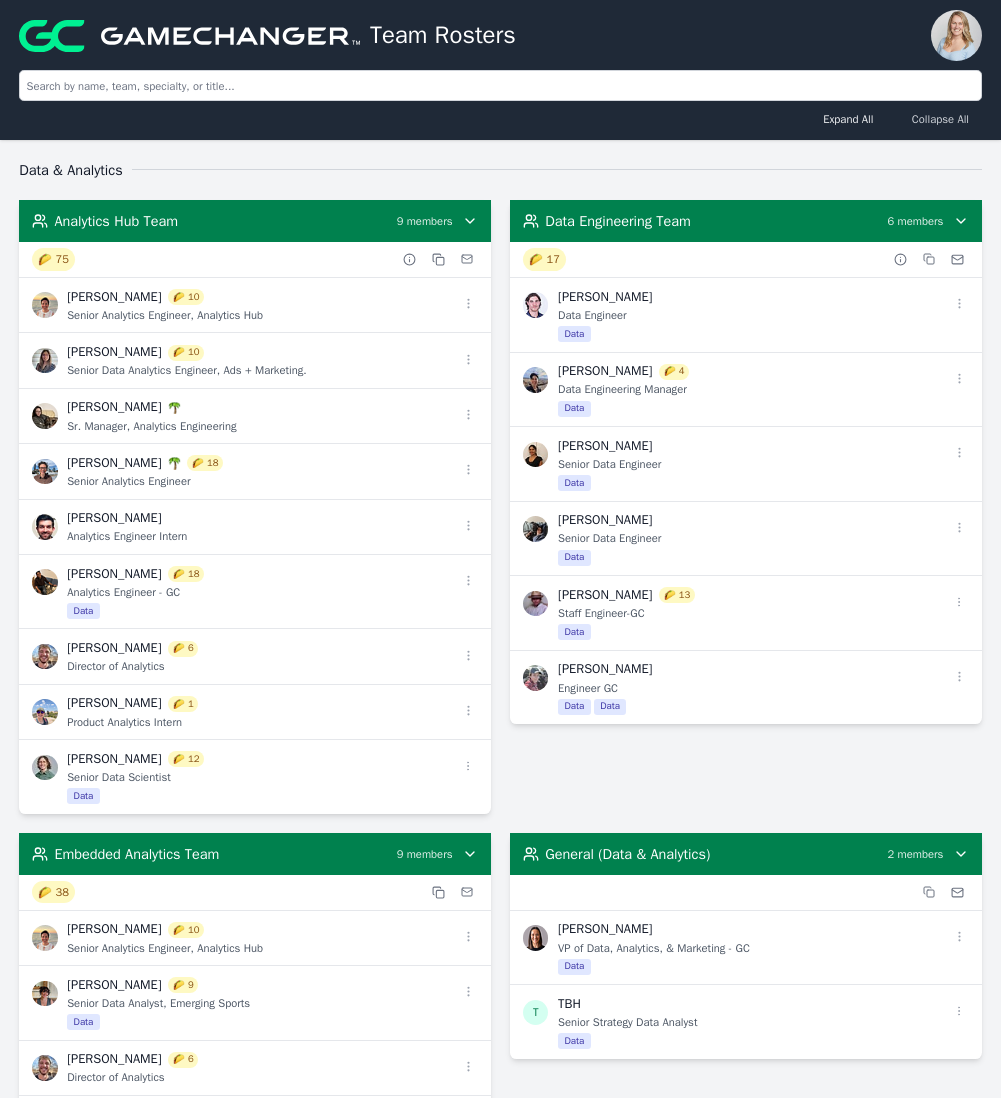 click on "Collapse All" at bounding box center [940, 119] 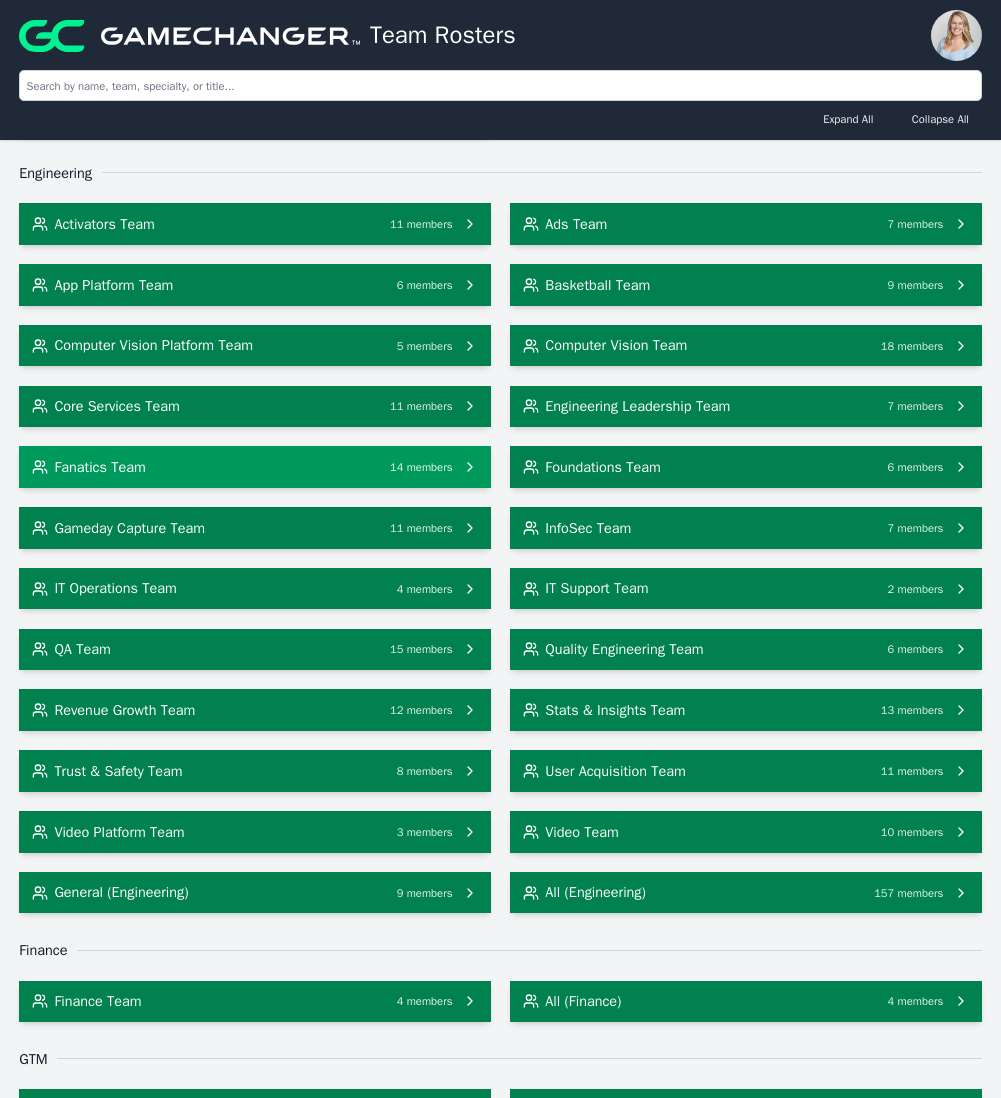 scroll, scrollTop: 987, scrollLeft: 0, axis: vertical 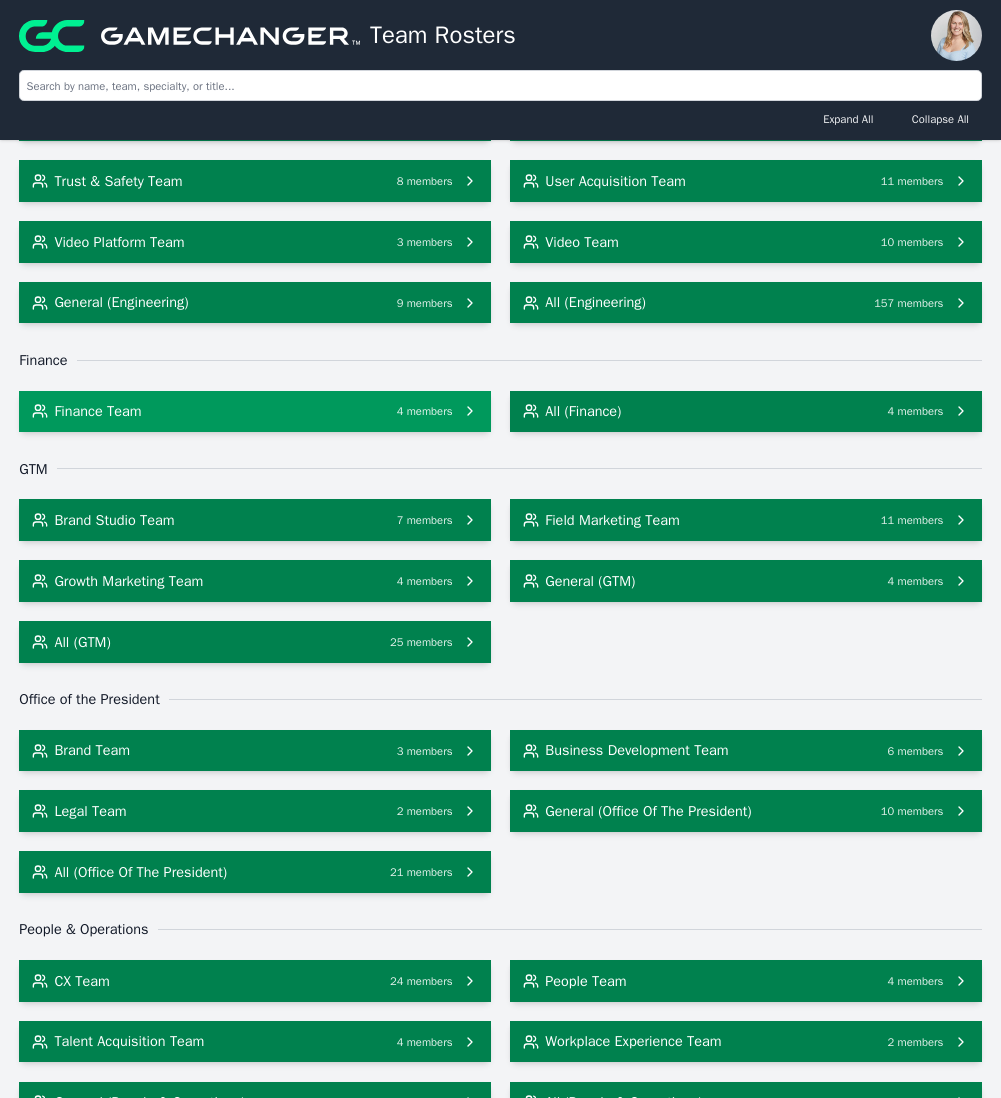 click on "Finance Team" at bounding box center [97, 411] 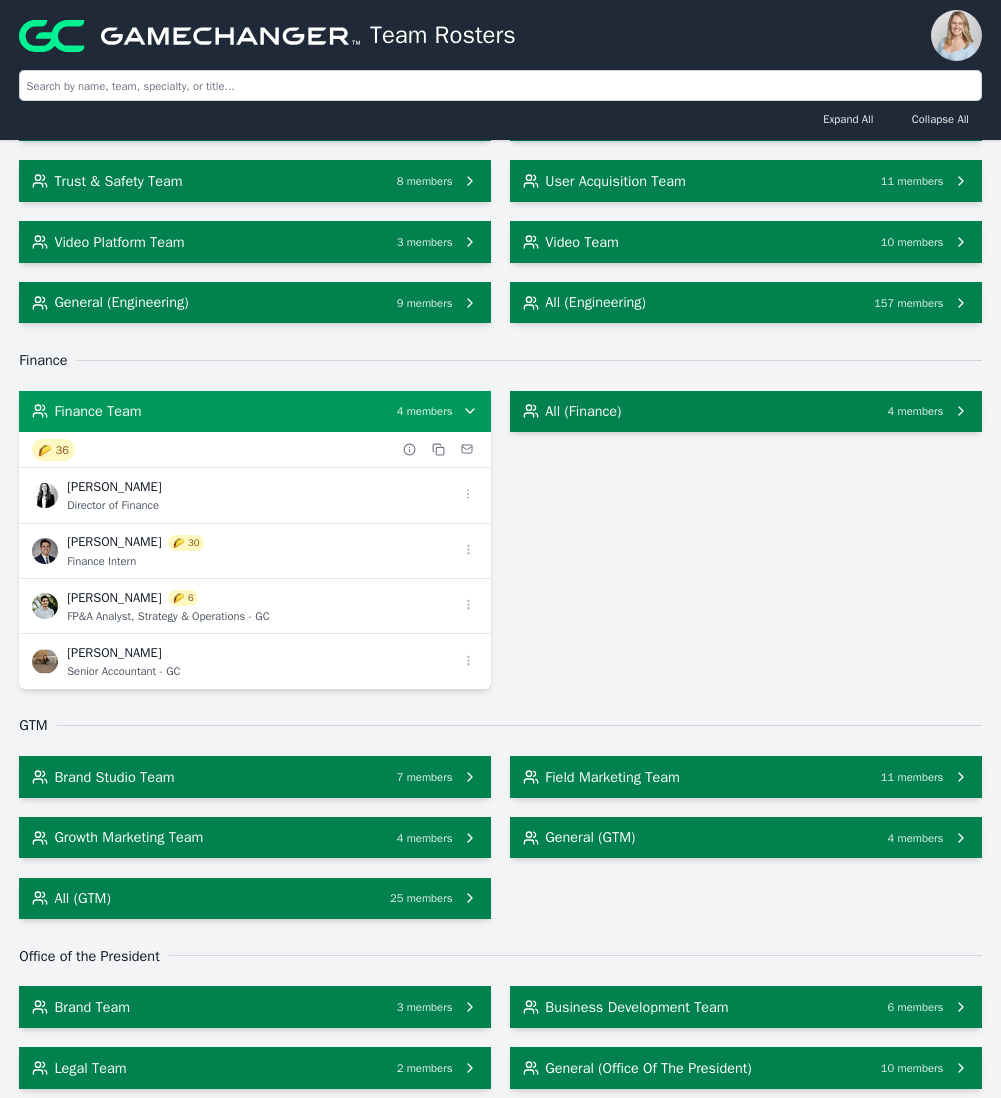 click on "4   members" at bounding box center (425, 411) 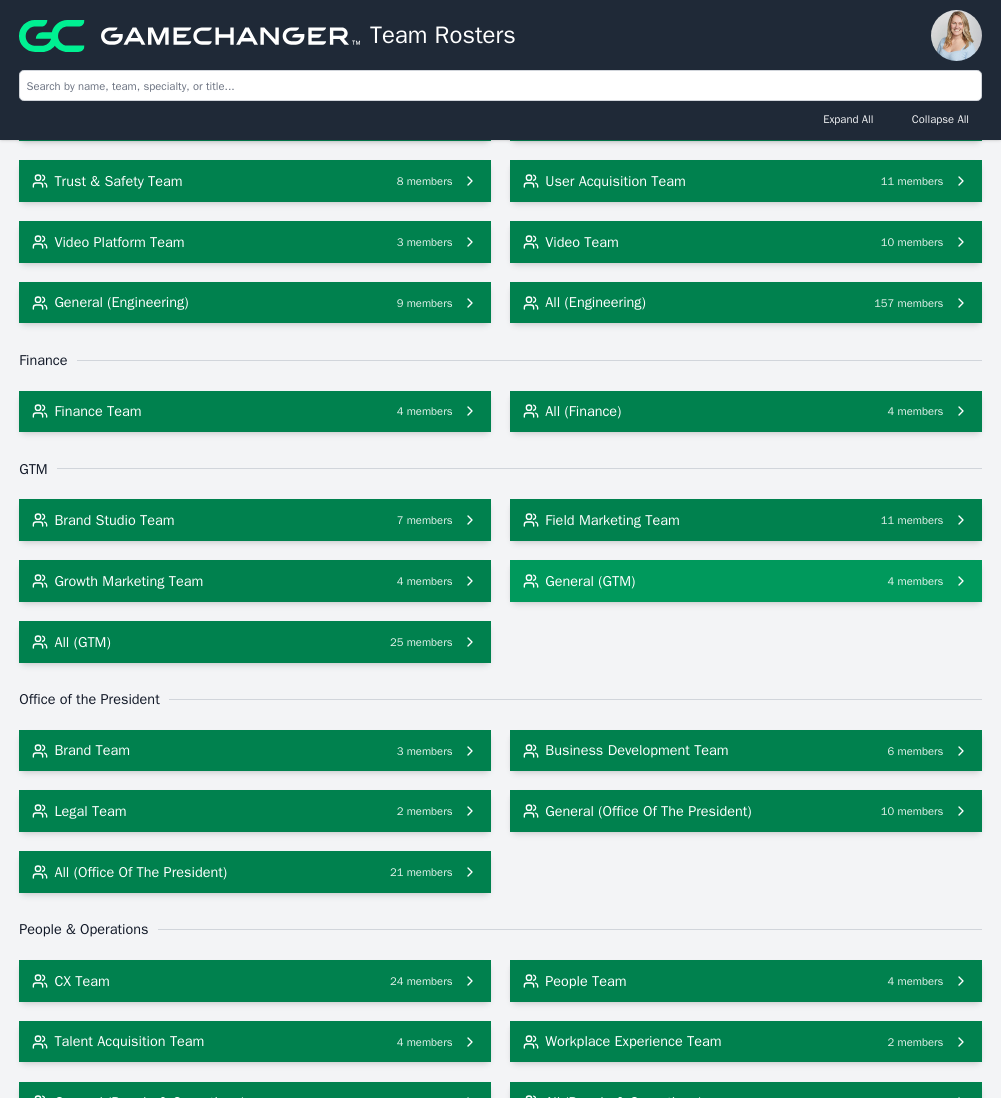 click on "General (GTM)" at bounding box center (590, 581) 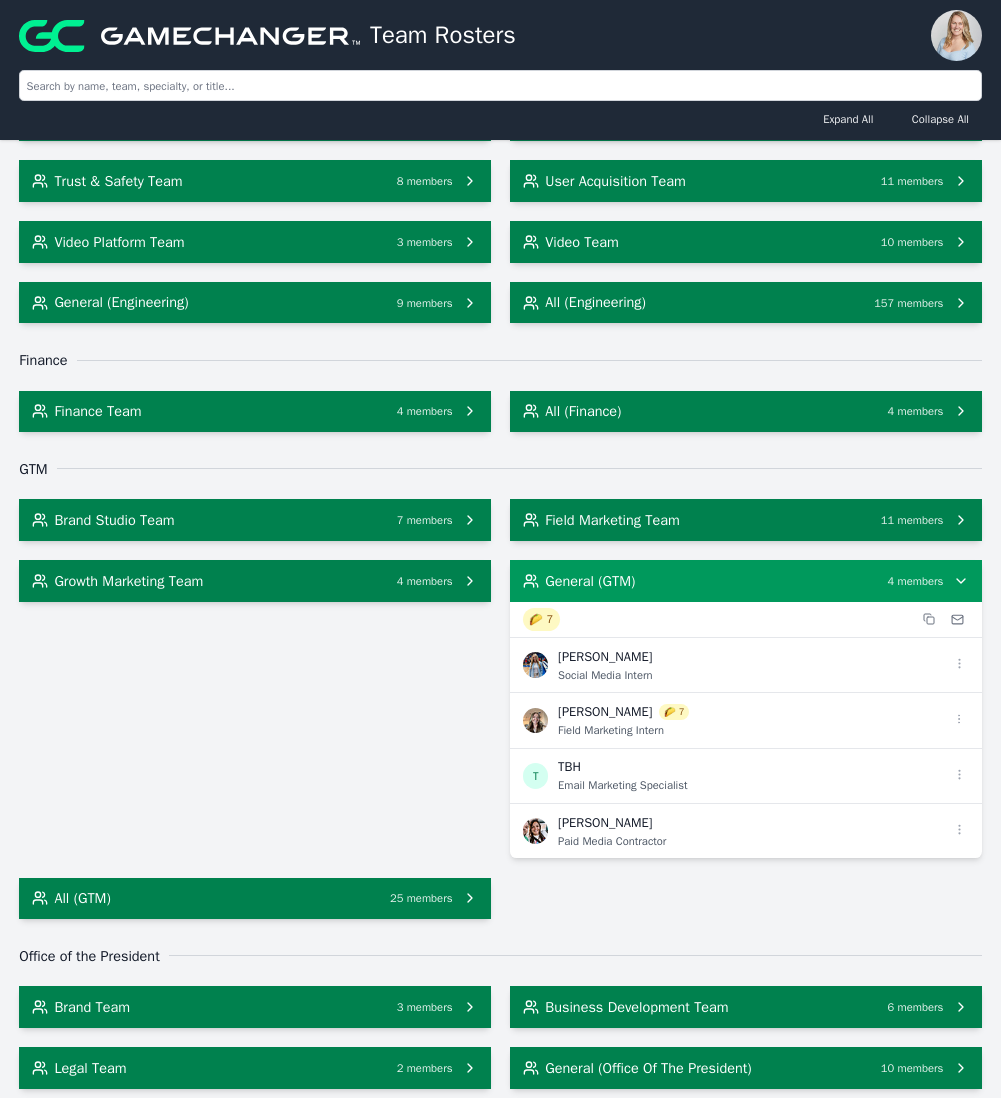 click on "General (GTM)" at bounding box center (590, 581) 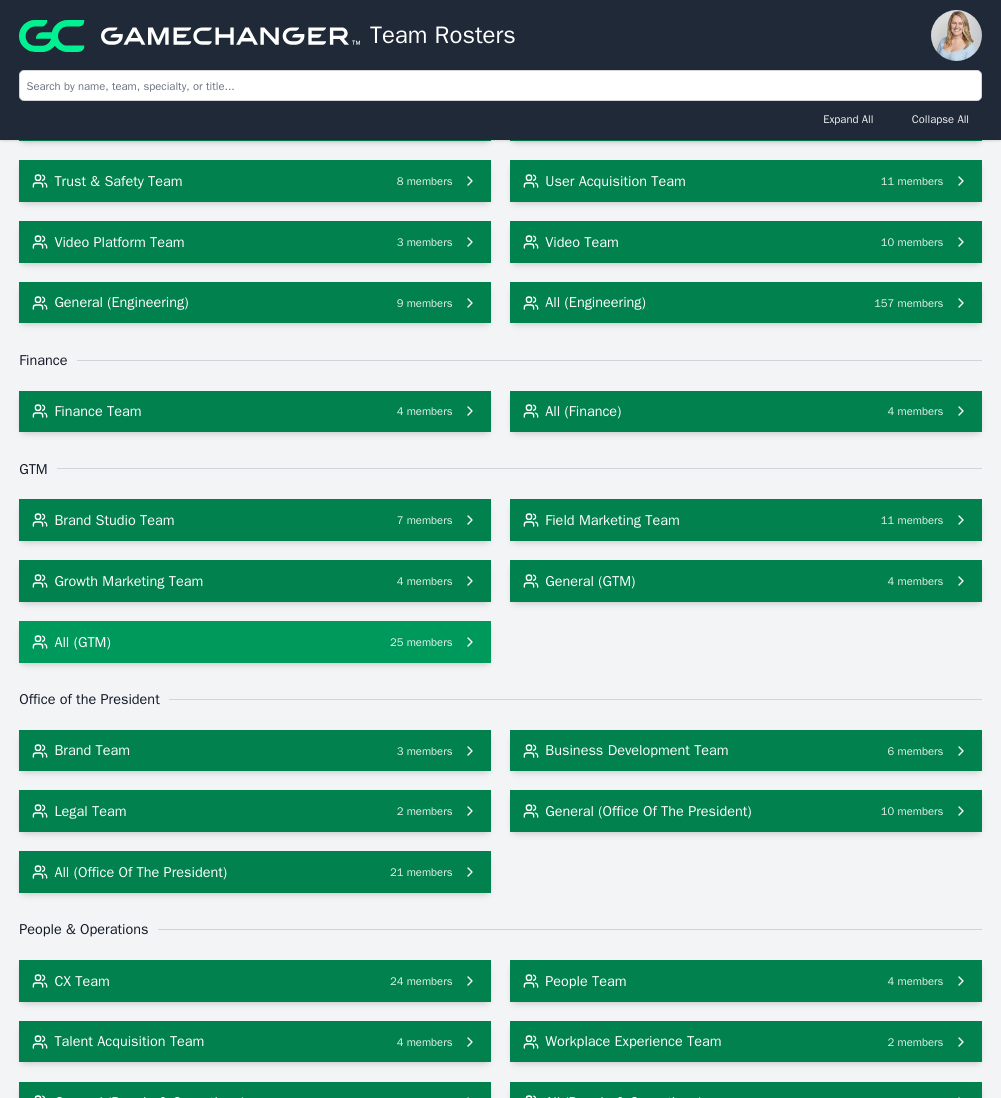 click on "All (GTM) 25   members" at bounding box center (255, 642) 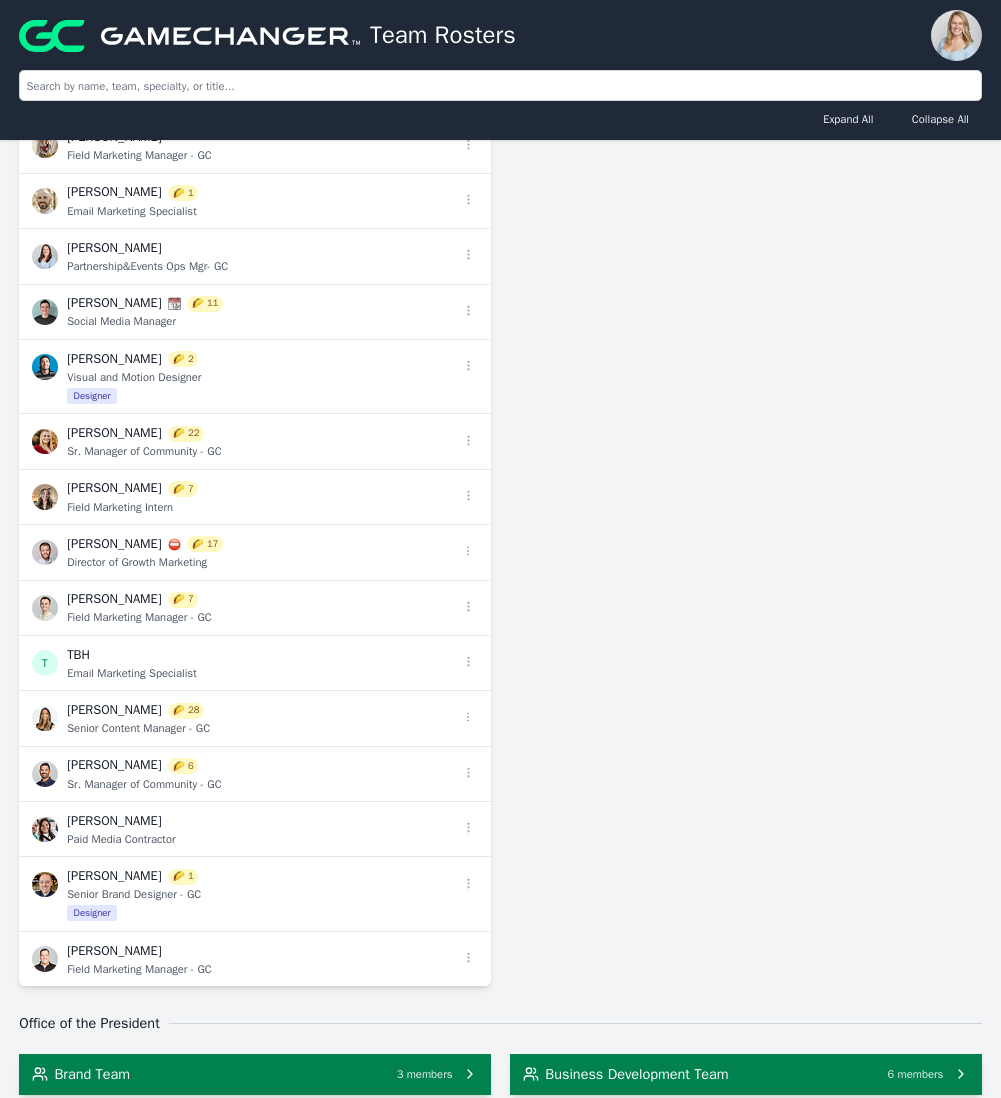 scroll, scrollTop: 2120, scrollLeft: 0, axis: vertical 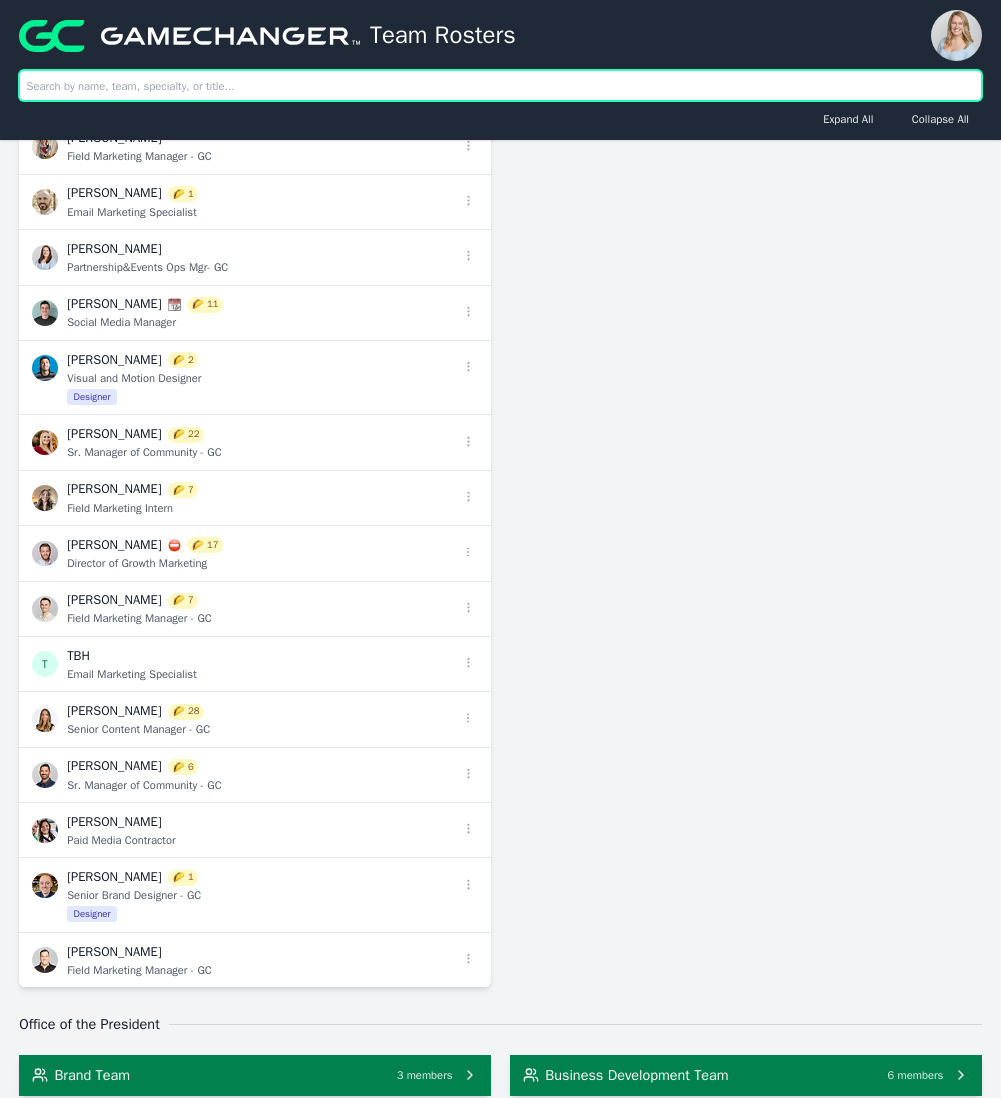 click at bounding box center (500, 85) 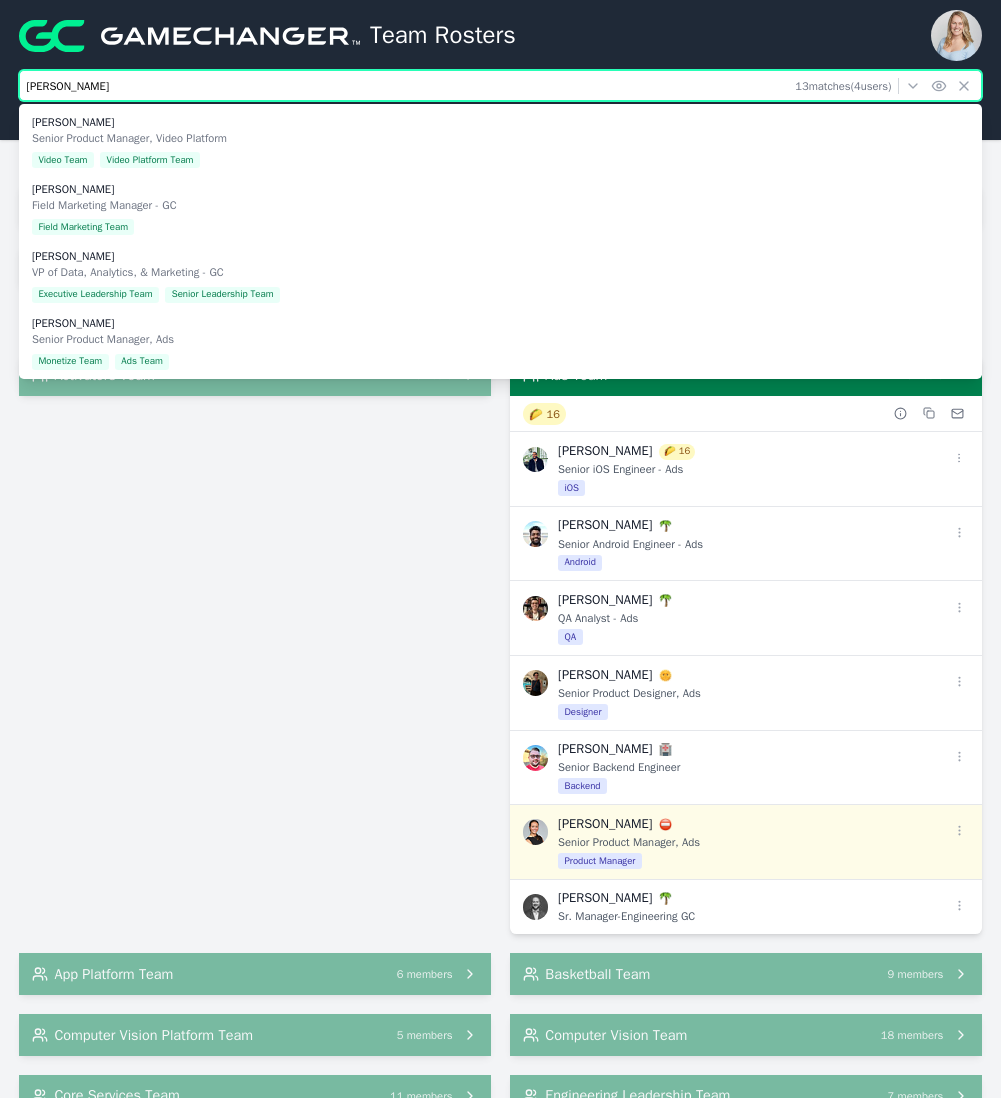 scroll, scrollTop: 5842, scrollLeft: 0, axis: vertical 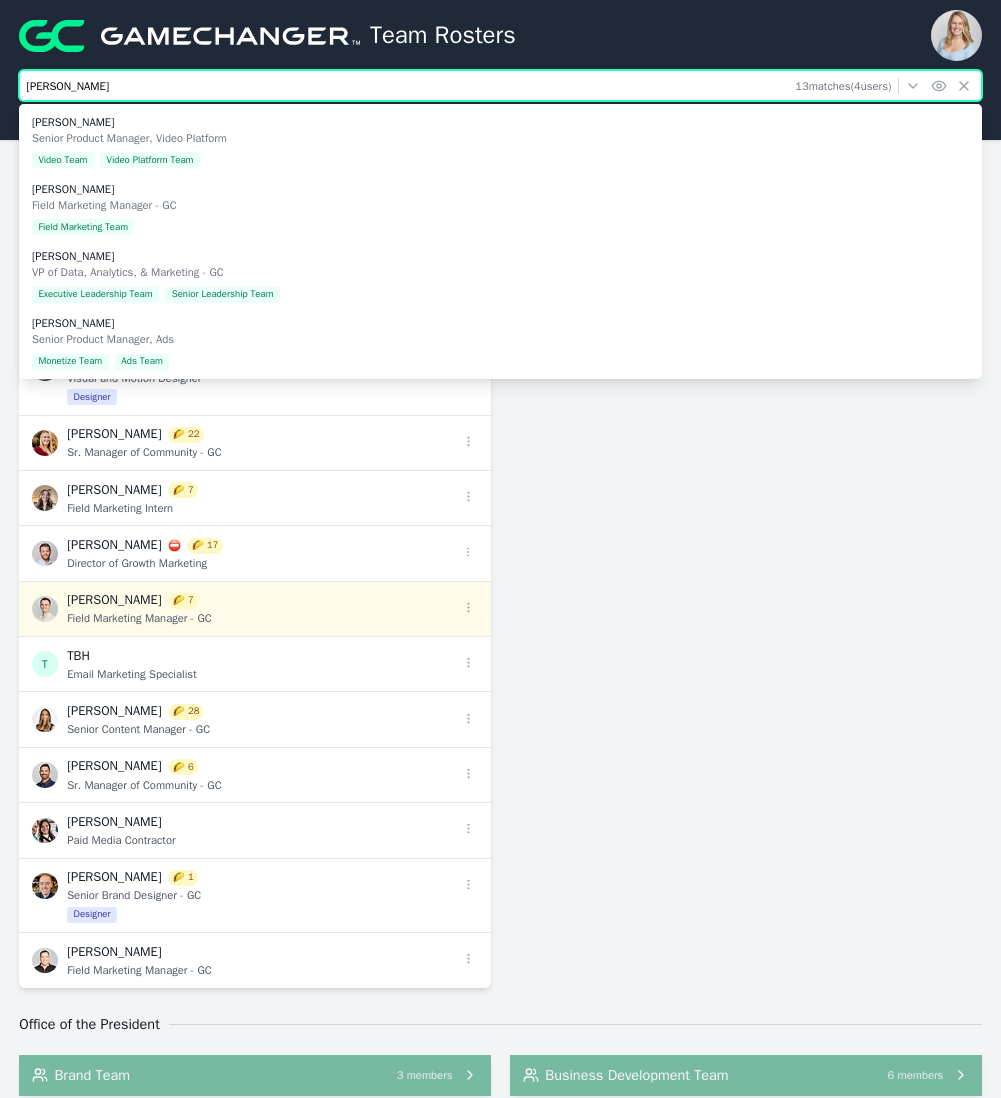 type on "[PERSON_NAME]" 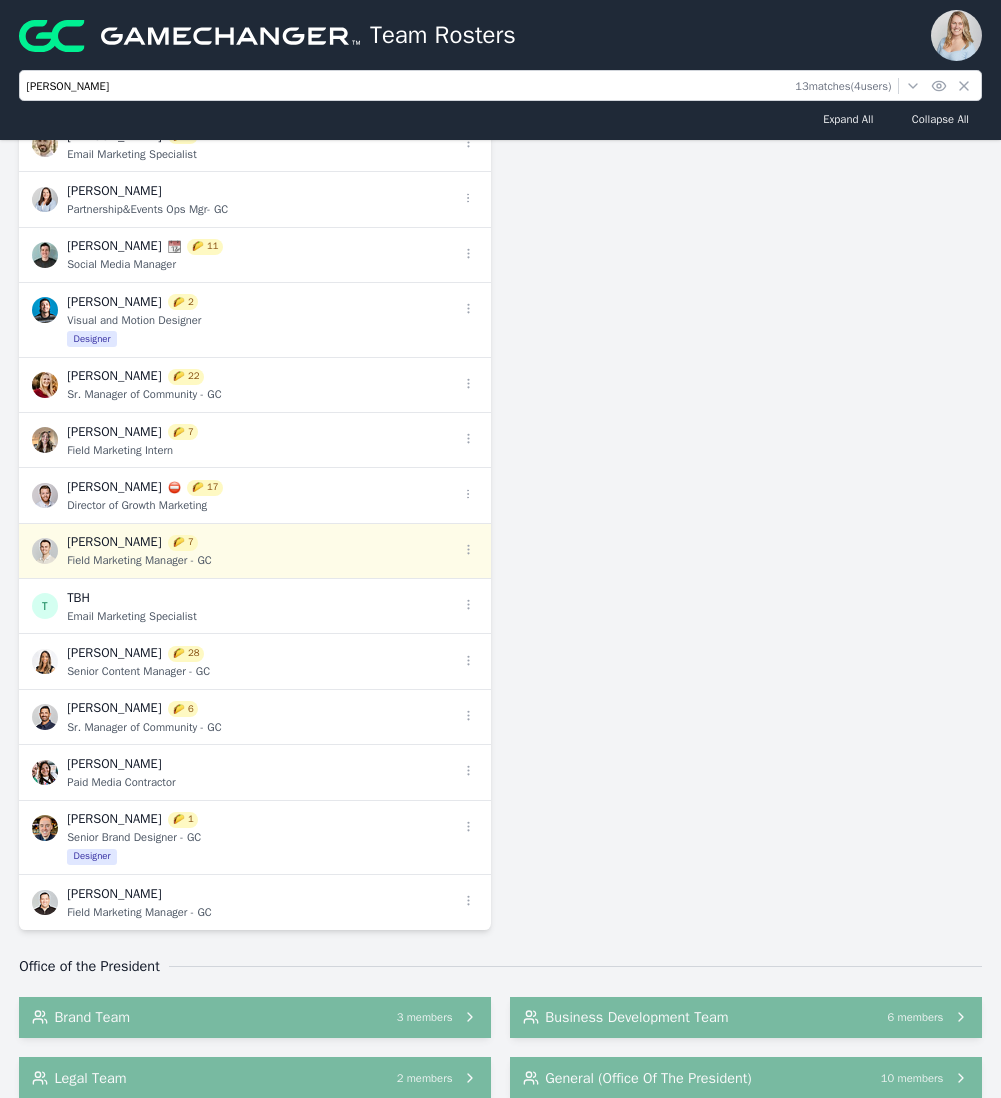 scroll, scrollTop: 5899, scrollLeft: 0, axis: vertical 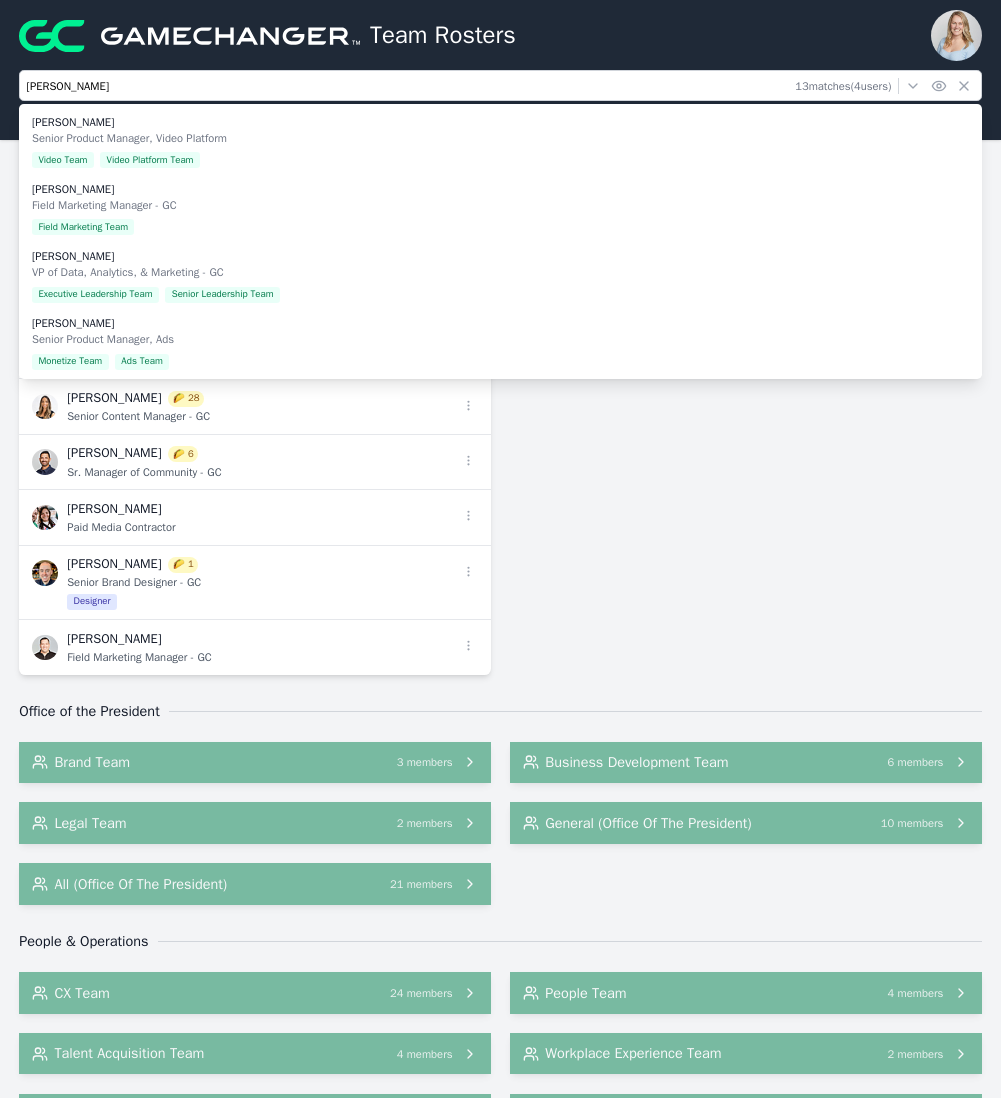 click on "Brand Studio Team 7   members Field Marketing Team 11   members 🌮 35 [PERSON_NAME] Director of Field Marketing [PERSON_NAME] GC Softball Expert [PERSON_NAME] Director of Community - GC [PERSON_NAME] Manager, Event & Experiential Marketing - GC [PERSON_NAME] Senior Experiential Marketing Specialist - GC [PERSON_NAME] Field Marketing Manager - GC [PERSON_NAME] Partnership&Events Ops Mgr- GC [PERSON_NAME] 🌮 22 Sr. Manager of Community - GC [PERSON_NAME] 🌮 7 Field Marketing Manager - GC [PERSON_NAME] 🌮 6 Sr. Manager of Community - GC [PERSON_NAME] Field Marketing Manager - GC Growth Marketing Team 4   members General (GTM) 4   members All (GTM) 25   members 🌮 120 [PERSON_NAME] Director of Field Marketing [PERSON_NAME] Senior Content Marketing Manager [PERSON_NAME] GC Softball Expert [PERSON_NAME] 🌮 1 Creative Director - [PERSON_NAME] [PERSON_NAME] Social Media Intern [PERSON_NAME] 🌮 1 Director, VisComm & Content - GC [PERSON_NAME] 🌮 16 Senior Lifecycle Marketing Manager - GC [PERSON_NAME] 🌮" at bounding box center [500, -459] 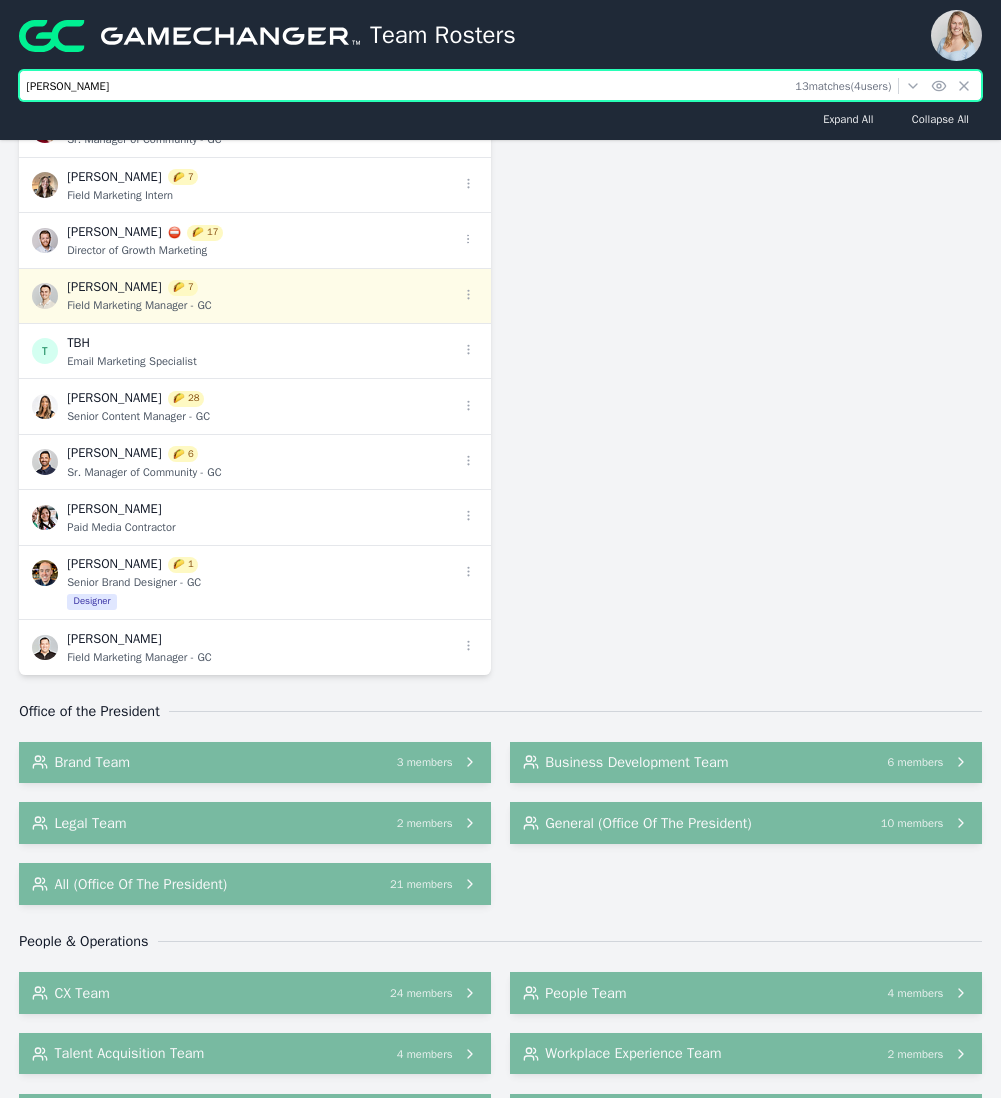 click on "[PERSON_NAME]" at bounding box center [500, 85] 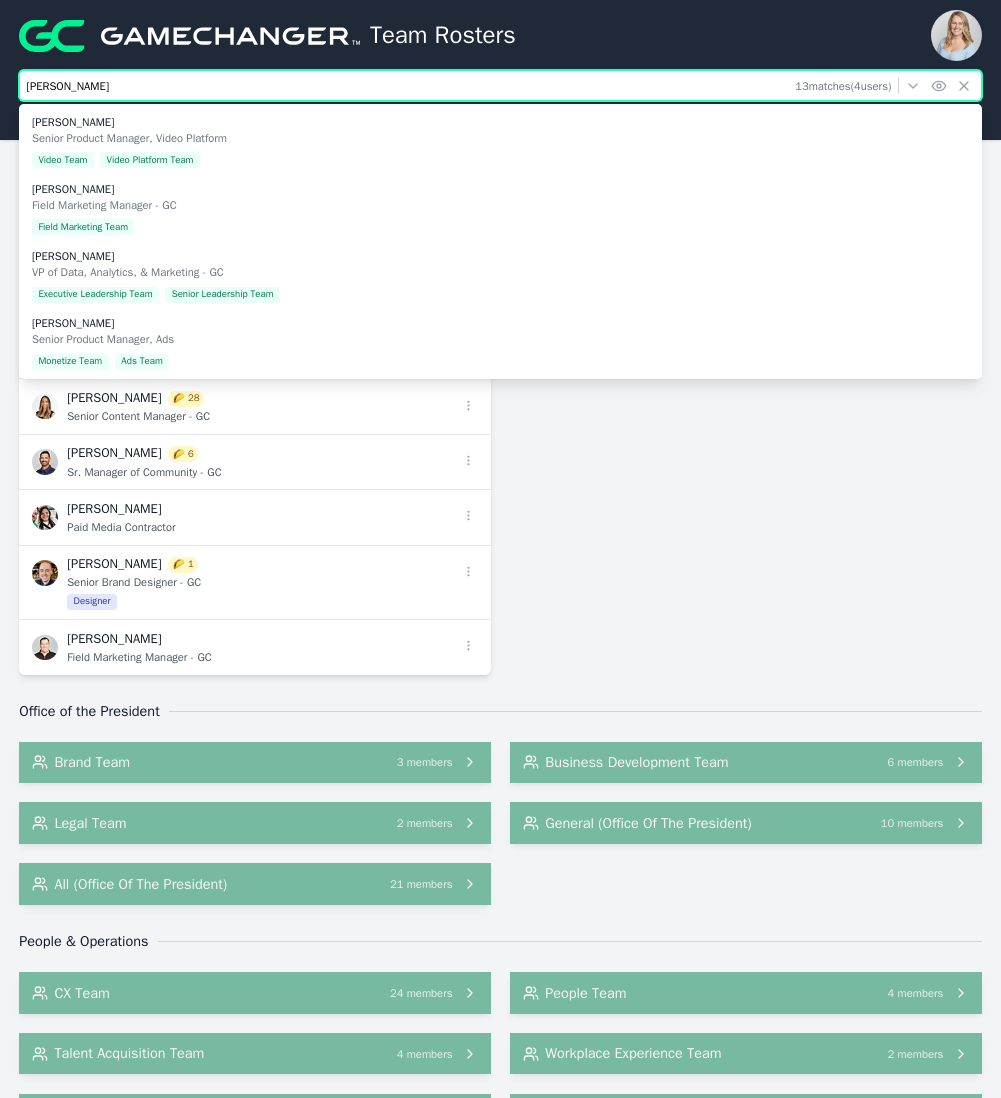 click on "[PERSON_NAME]" at bounding box center [500, 85] 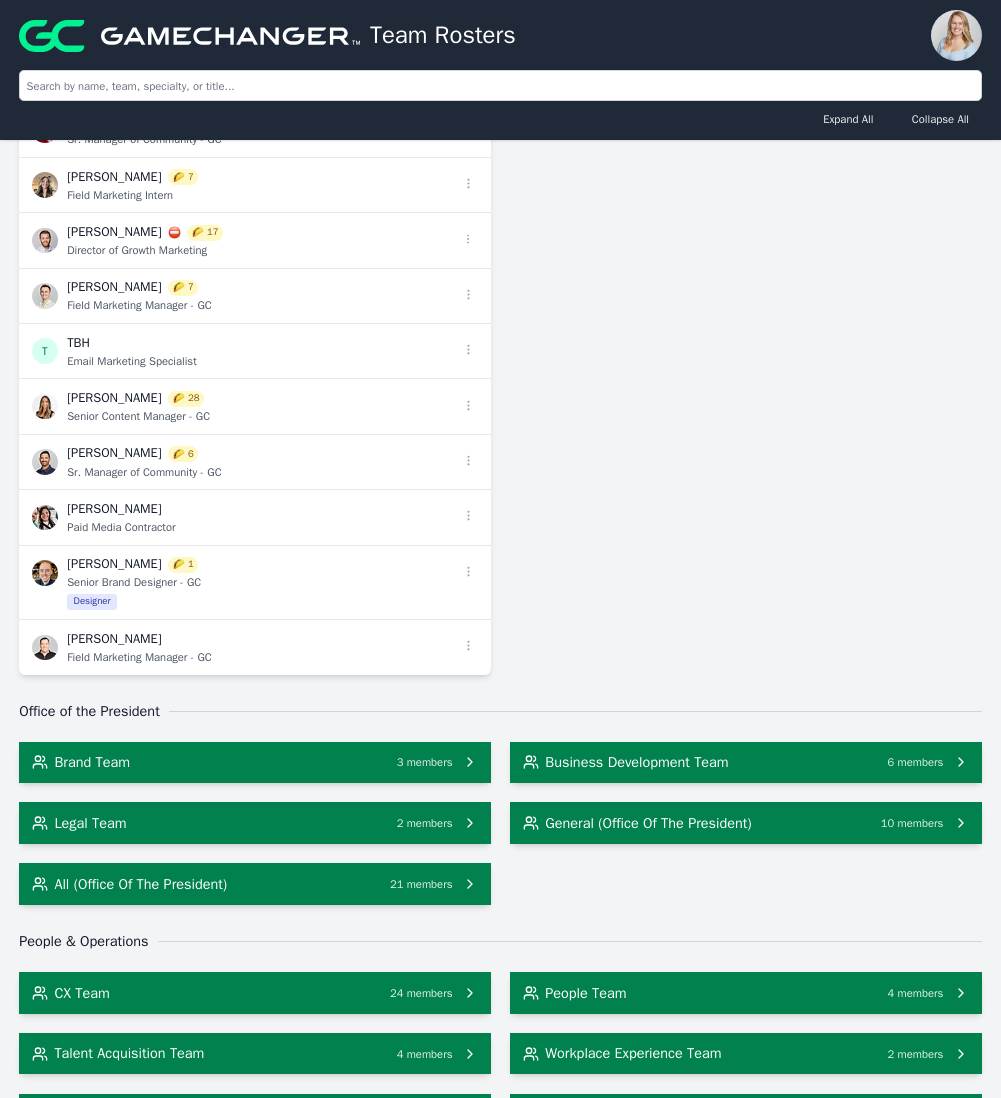 click on "Brand Studio Team 7   members Field Marketing Team 11   members 🌮 35 [PERSON_NAME] Director of Field Marketing [PERSON_NAME] GC Softball Expert [PERSON_NAME] Director of Community - GC [PERSON_NAME] Manager, Event & Experiential Marketing - GC [PERSON_NAME] Senior Experiential Marketing Specialist - GC [PERSON_NAME] Field Marketing Manager - GC [PERSON_NAME] Partnership&Events Ops Mgr- GC [PERSON_NAME] 🌮 22 Sr. Manager of Community - GC [PERSON_NAME] 🌮 7 Field Marketing Manager - GC [PERSON_NAME] 🌮 6 Sr. Manager of Community - GC [PERSON_NAME] Field Marketing Manager - GC Growth Marketing Team 4   members General (GTM) 4   members All (GTM) 25   members 🌮 120 [PERSON_NAME] Director of Field Marketing [PERSON_NAME] Senior Content Marketing Manager [PERSON_NAME] GC Softball Expert [PERSON_NAME] 🌮 1 Creative Director - [PERSON_NAME] [PERSON_NAME] Social Media Intern [PERSON_NAME] 🌮 1 Director, VisComm & Content - GC [PERSON_NAME] 🌮 16 Senior Lifecycle Marketing Manager - GC [PERSON_NAME] 🌮" at bounding box center (500, -459) 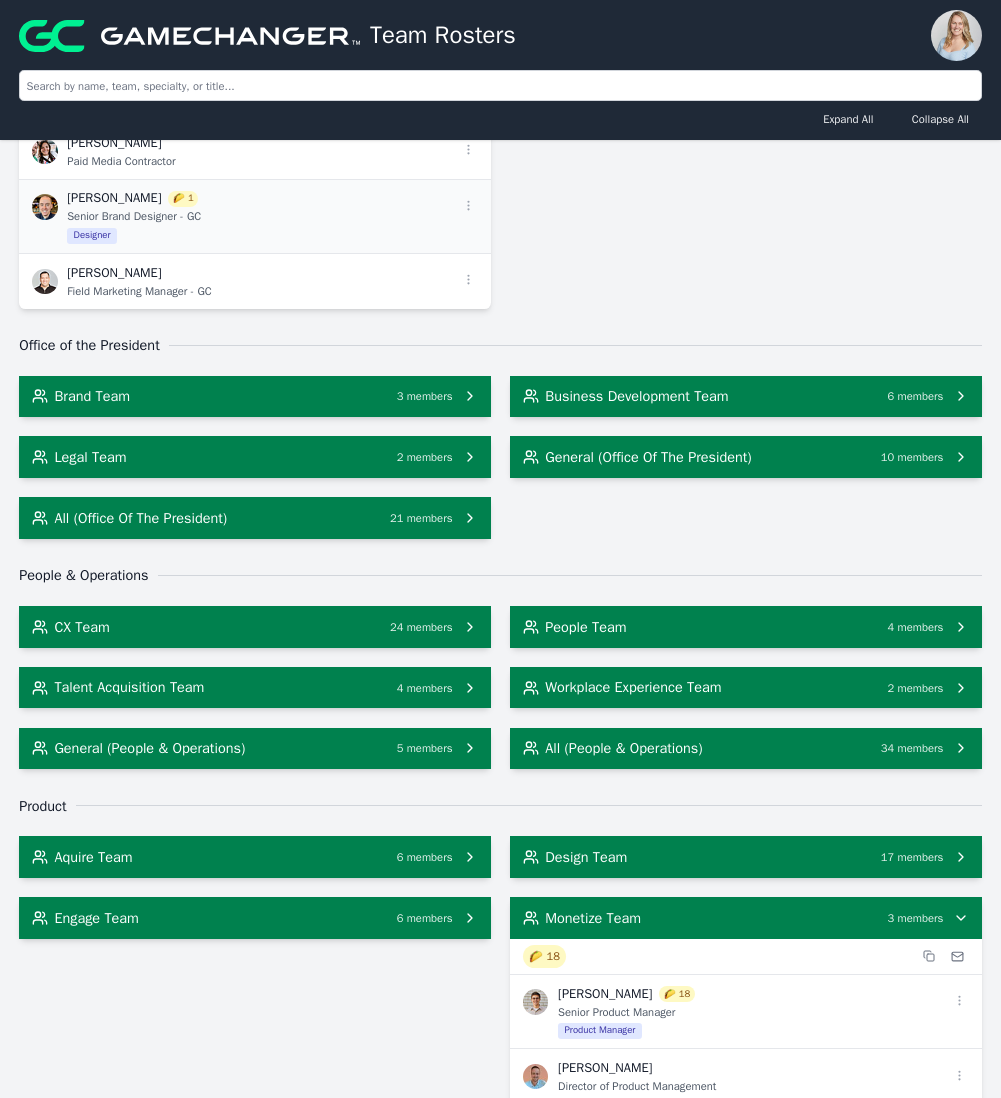 scroll, scrollTop: 6525, scrollLeft: 0, axis: vertical 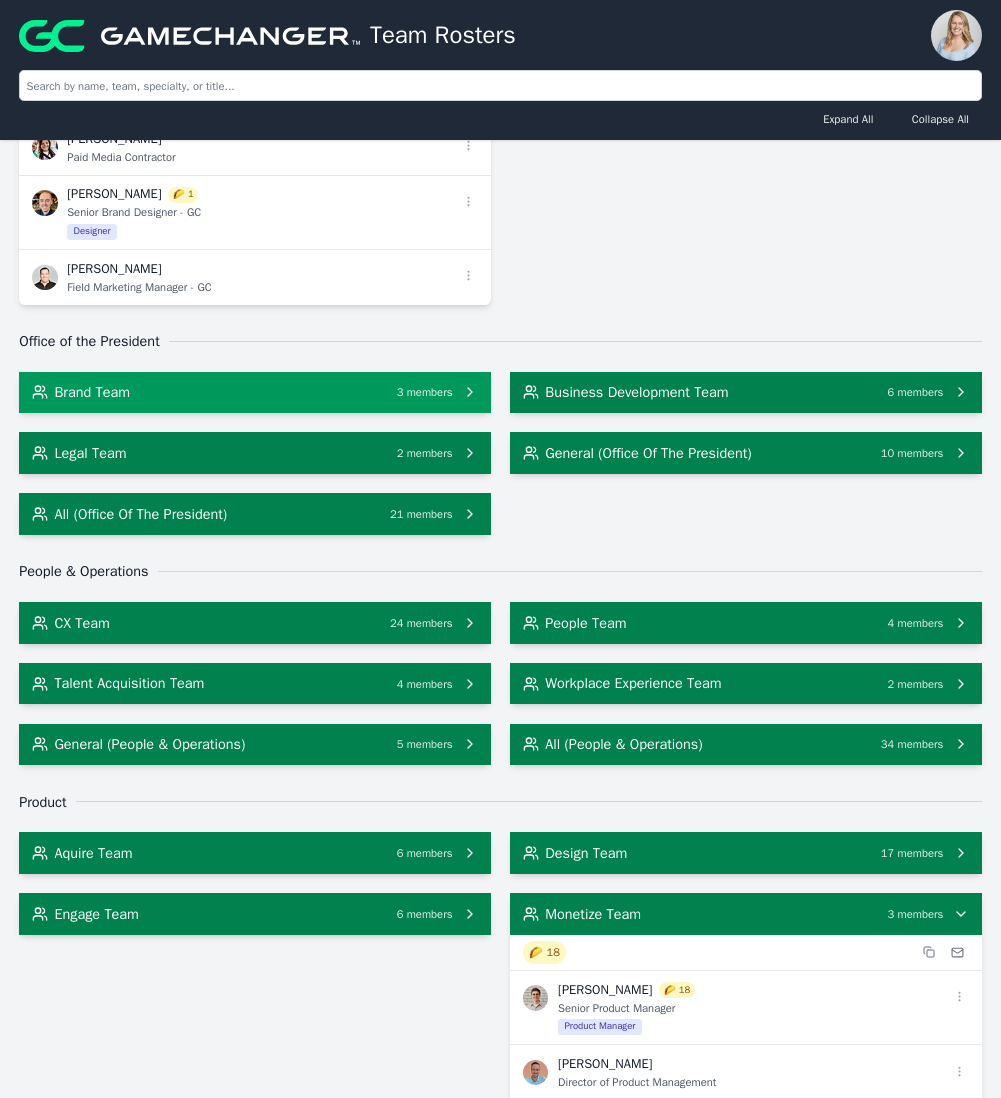 click on "3   members" at bounding box center [425, 392] 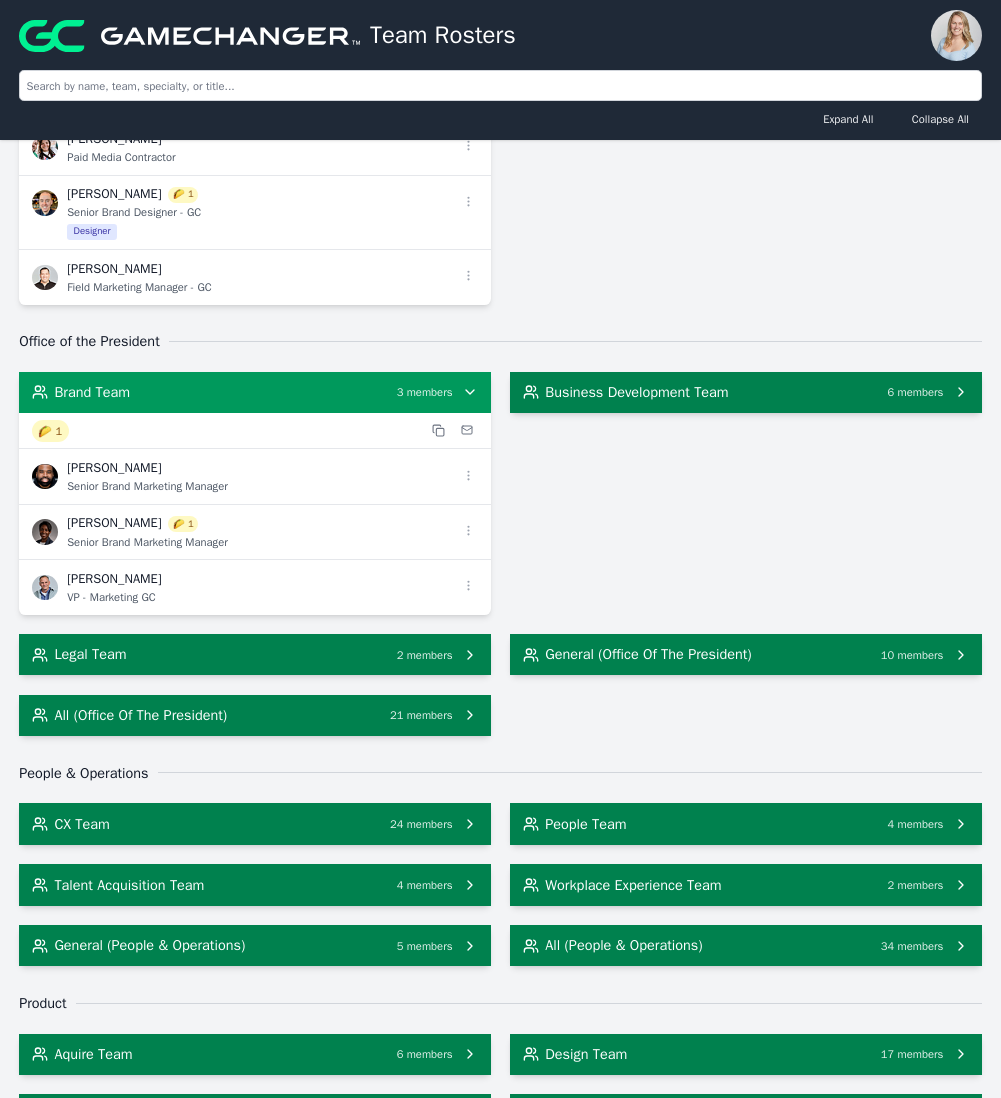 click on "3   members" at bounding box center [425, 392] 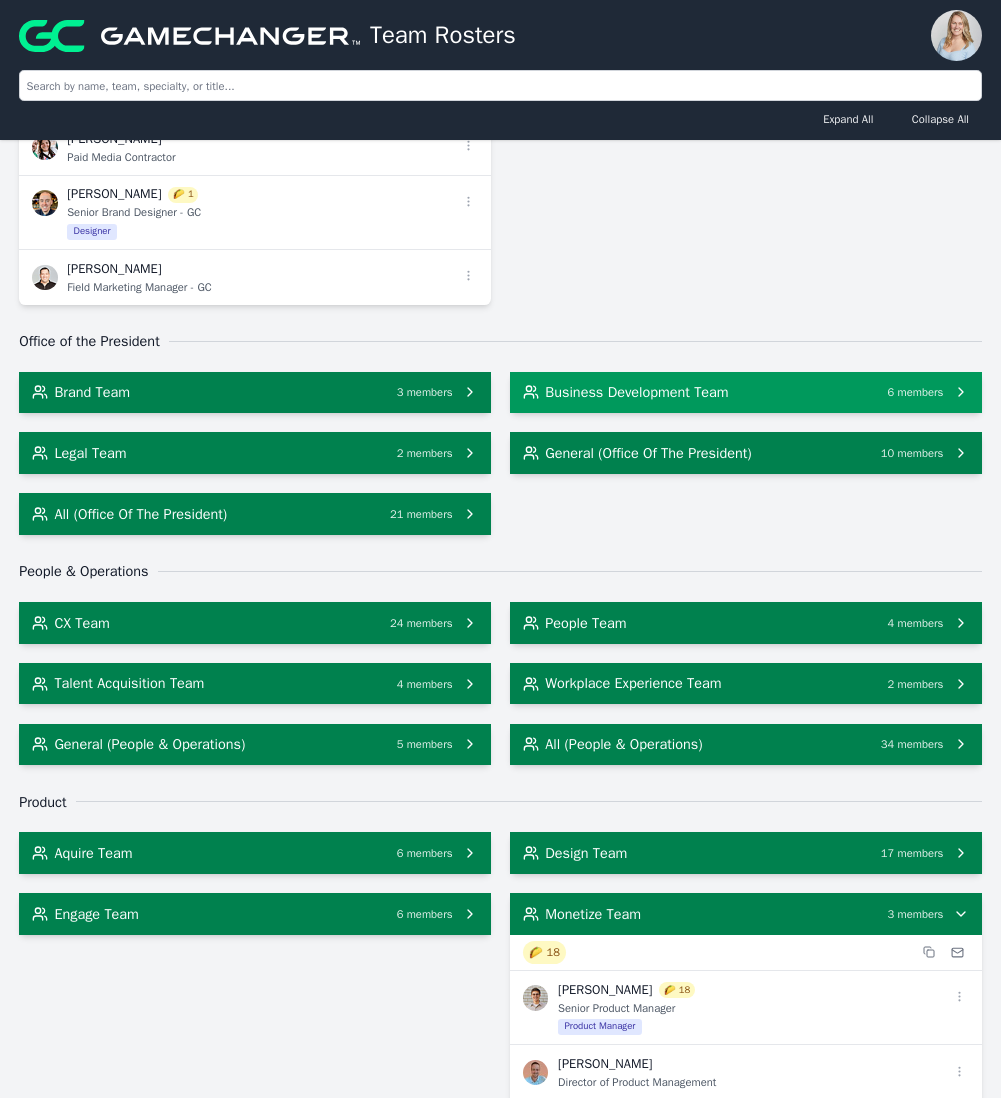 click on "Business Development Team" at bounding box center [636, 392] 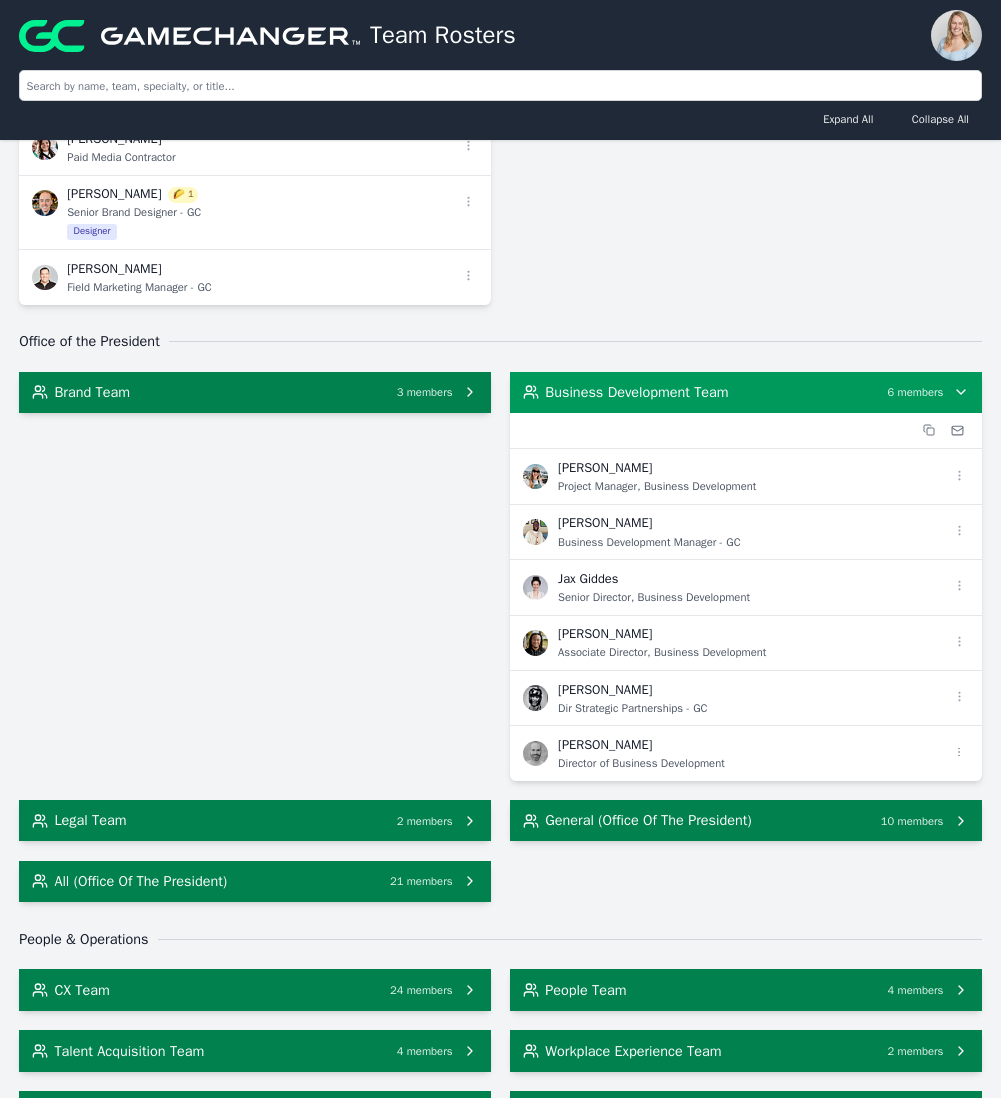 click on "Business Development Team 6   members" at bounding box center (746, 393) 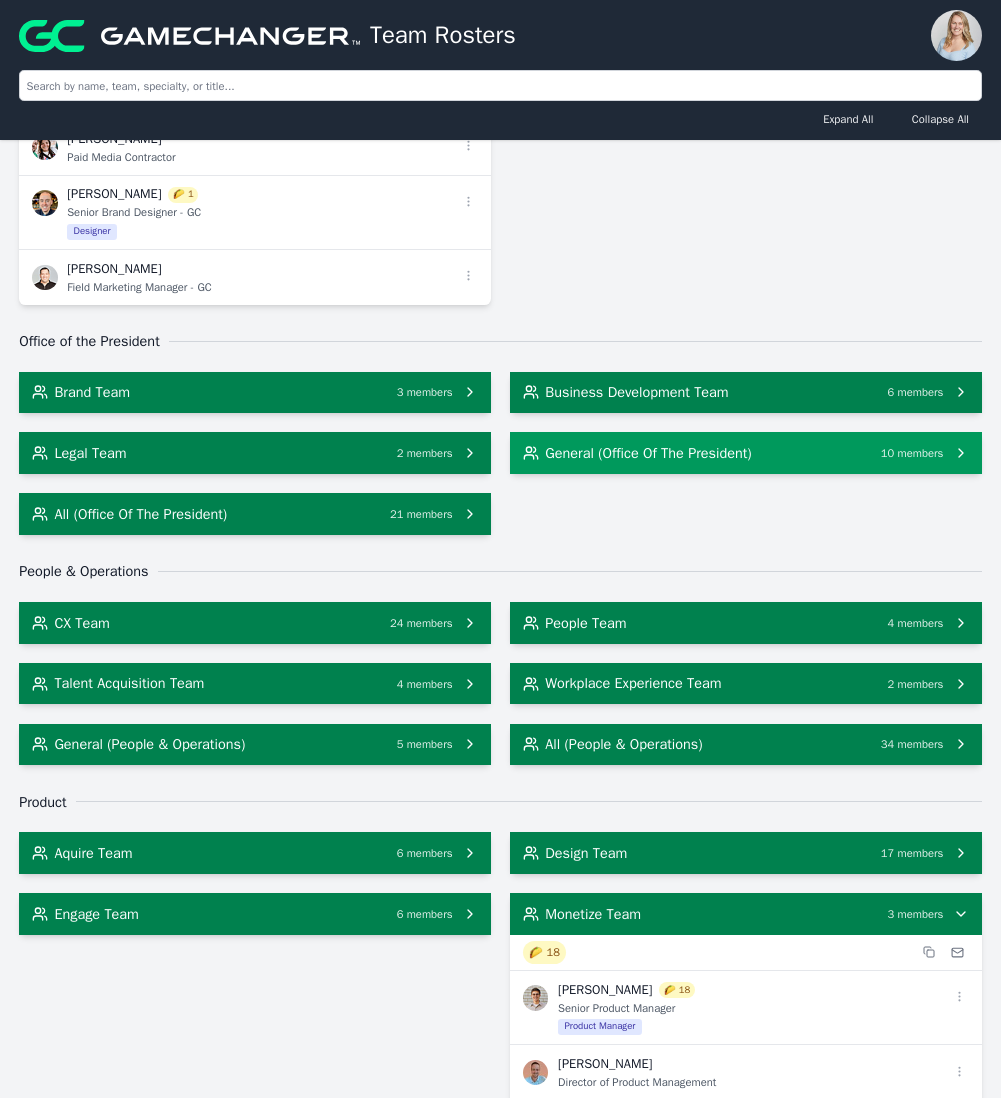 click on "General (Office of the President)" at bounding box center [648, 453] 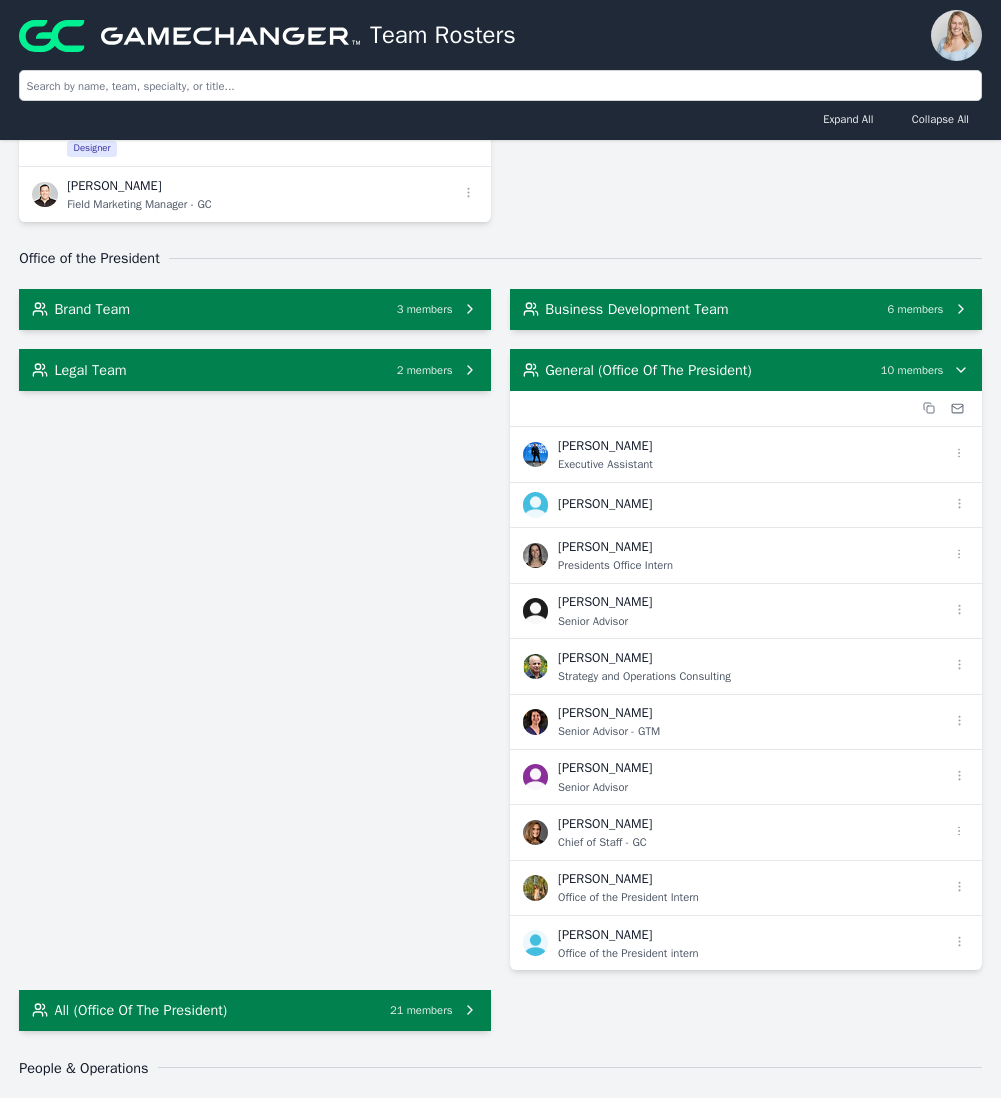 scroll, scrollTop: 6621, scrollLeft: 0, axis: vertical 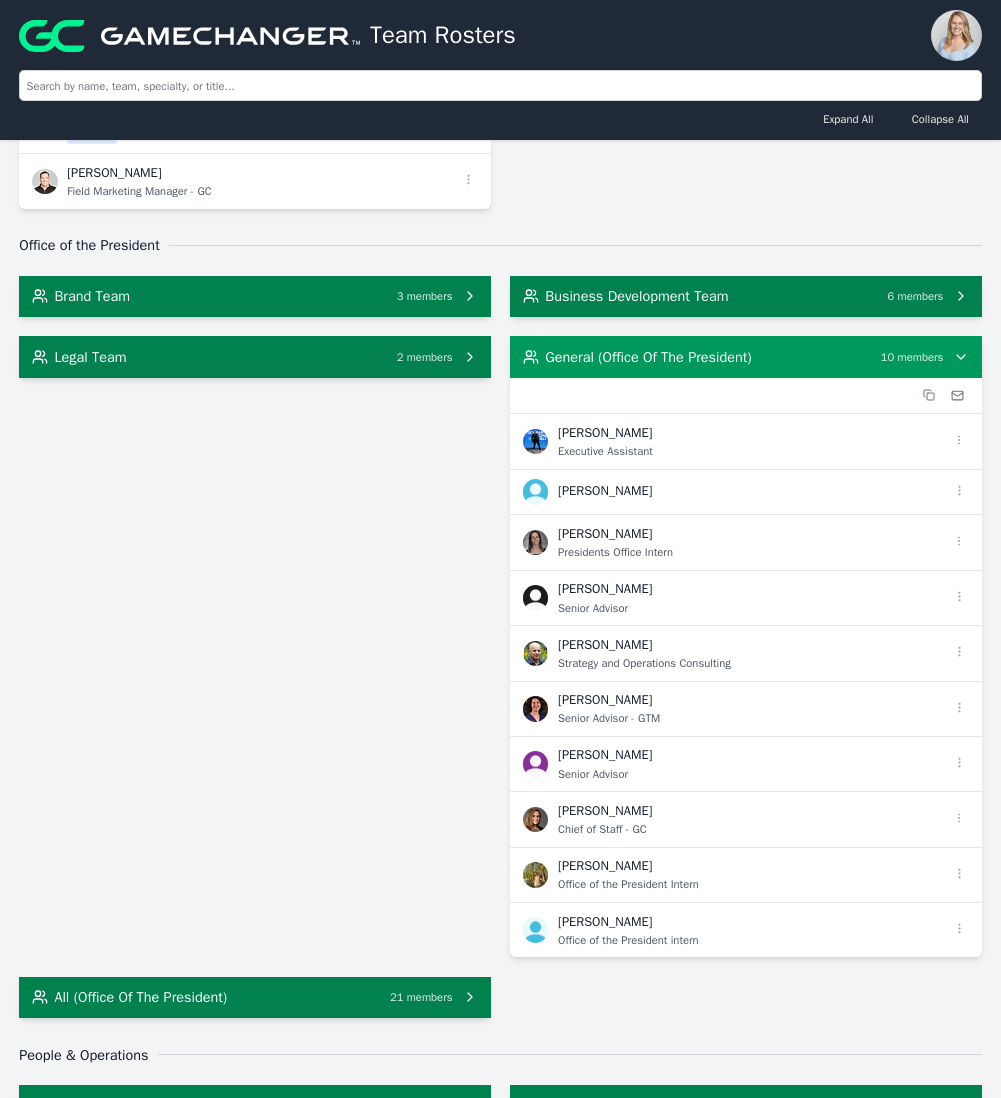 click on "General (Office of the President)" at bounding box center [648, 357] 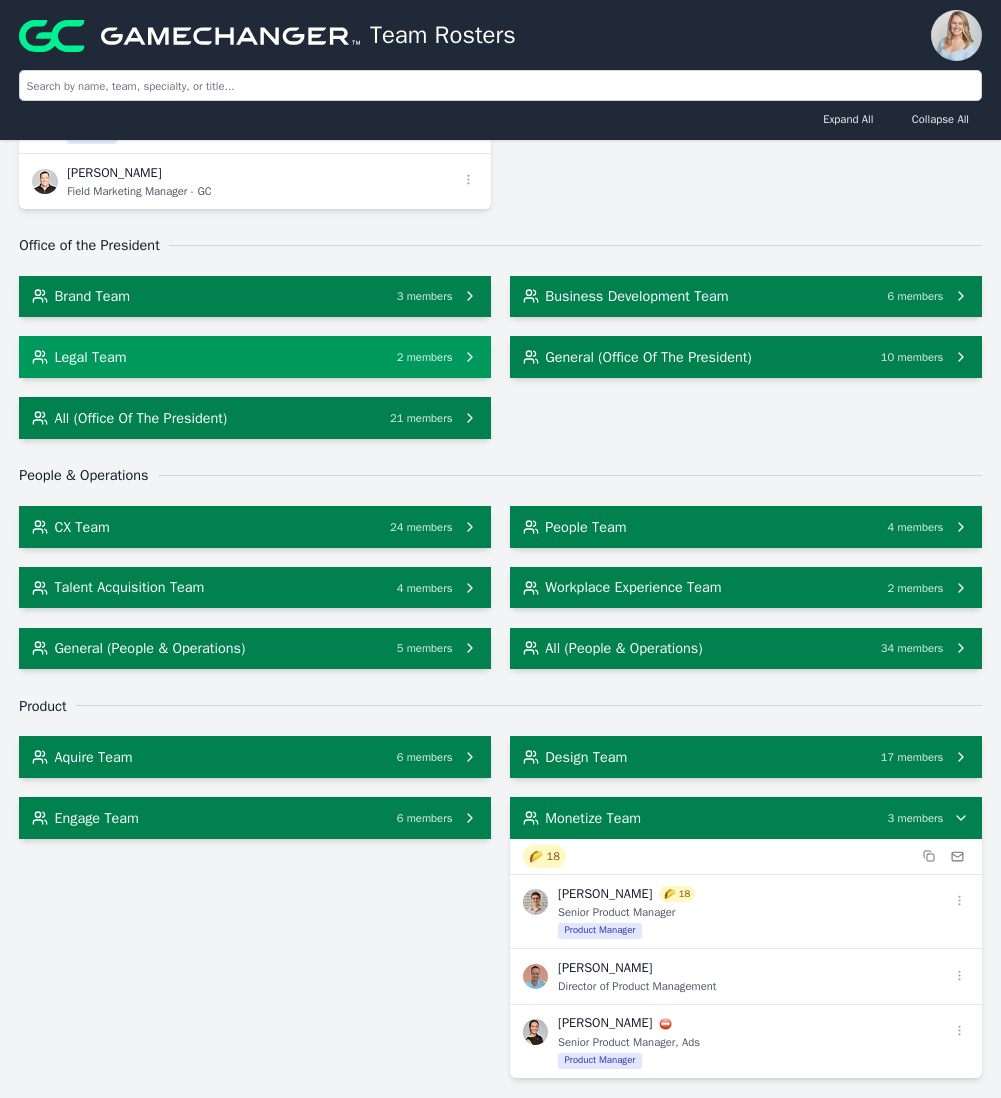 click on "Legal Team 2   members" at bounding box center [255, 357] 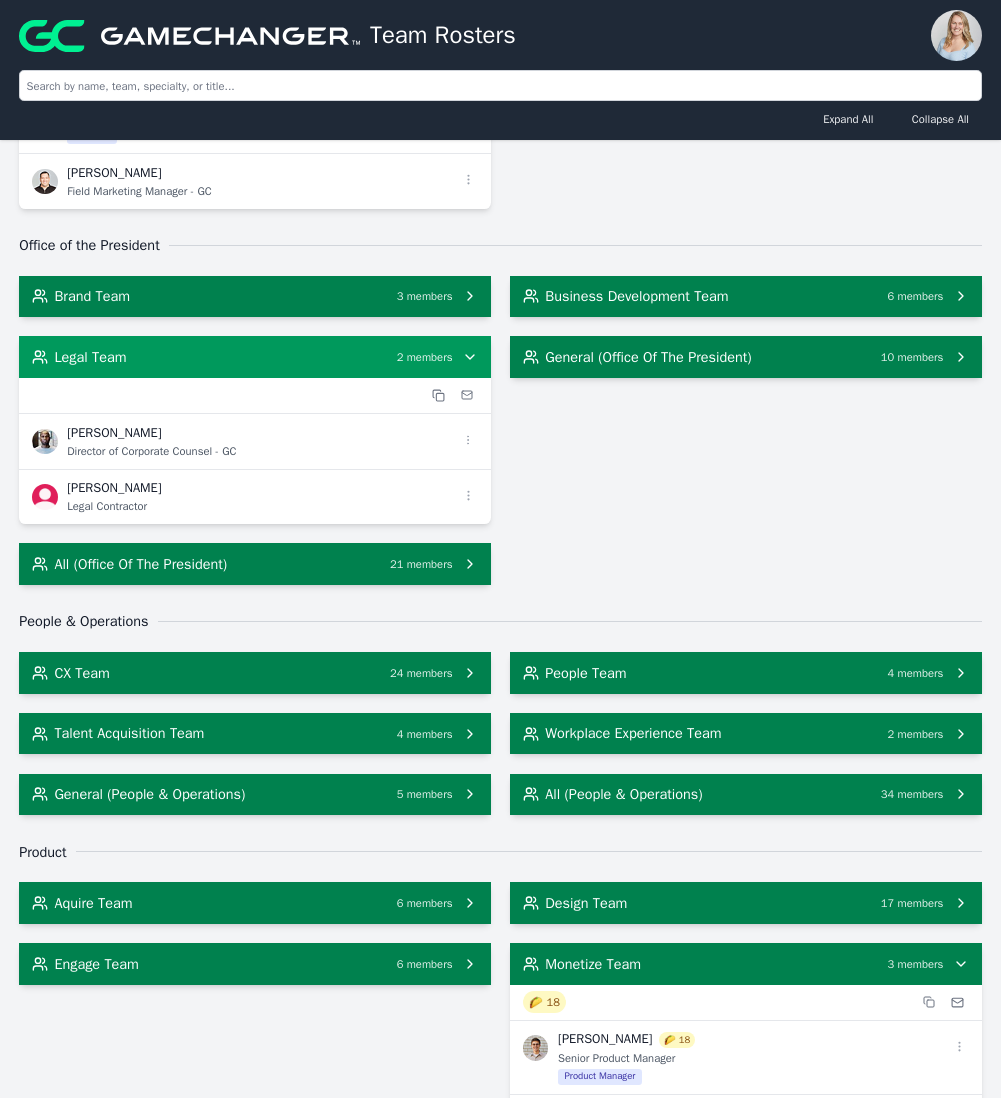 click on "Legal Team 2   members" at bounding box center [255, 357] 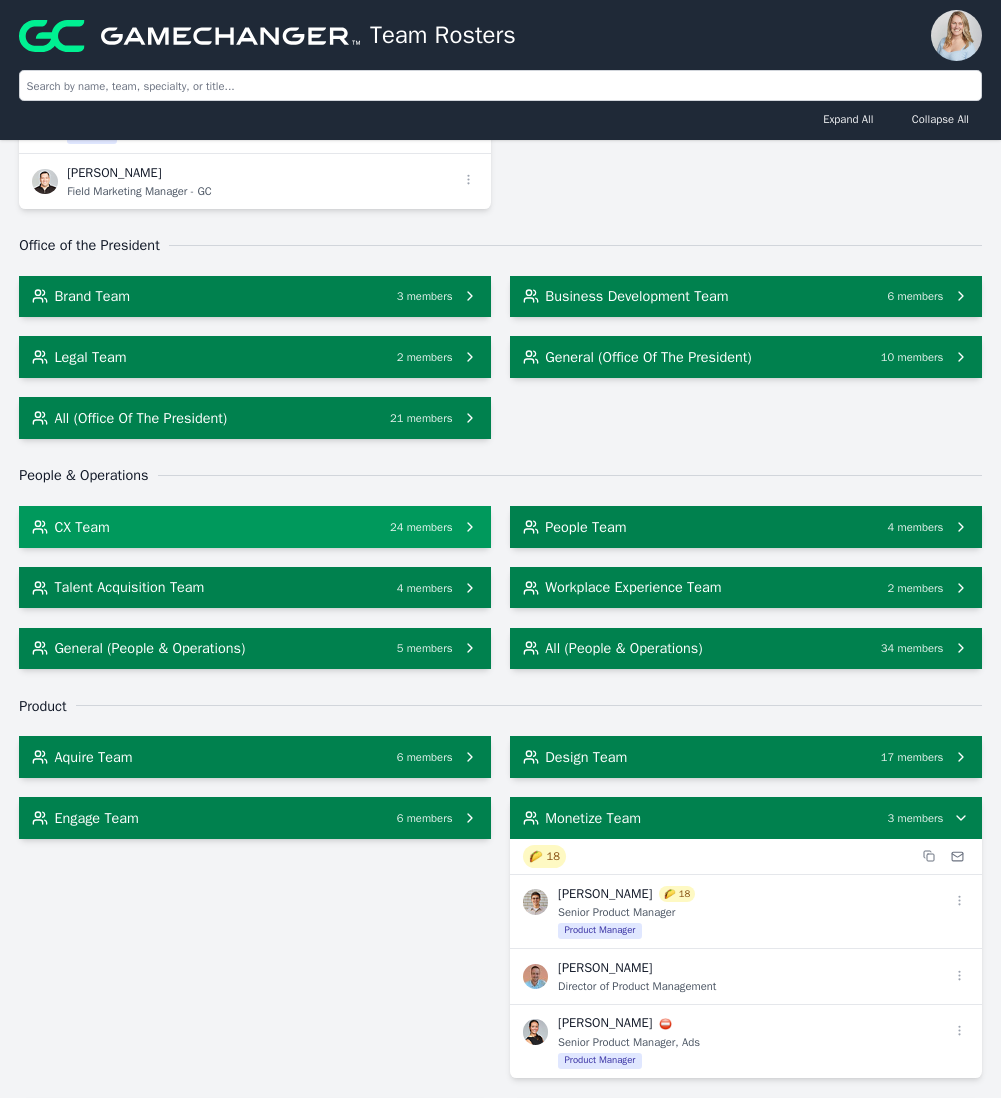 scroll, scrollTop: 6668, scrollLeft: 0, axis: vertical 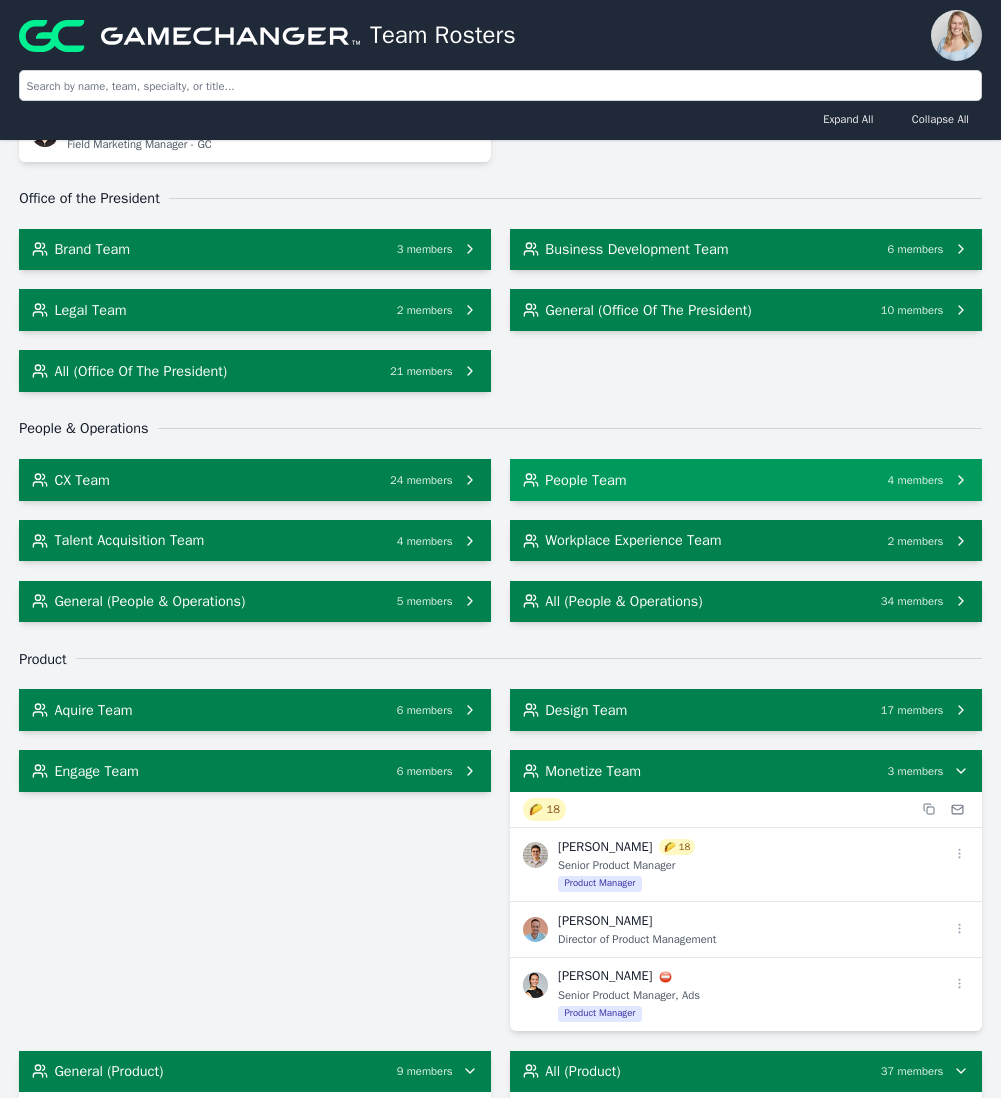 click on "People Team" at bounding box center [585, 480] 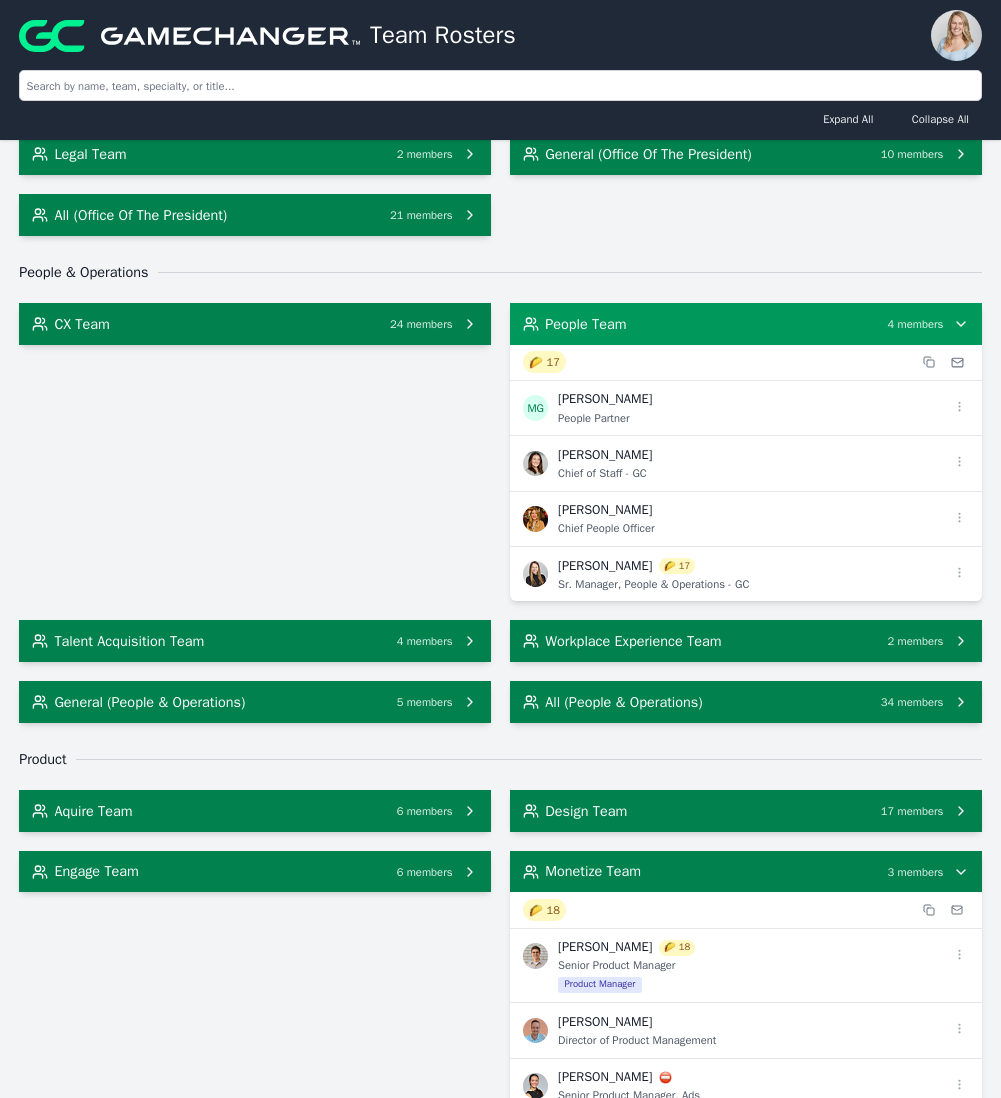 scroll, scrollTop: 6842, scrollLeft: 0, axis: vertical 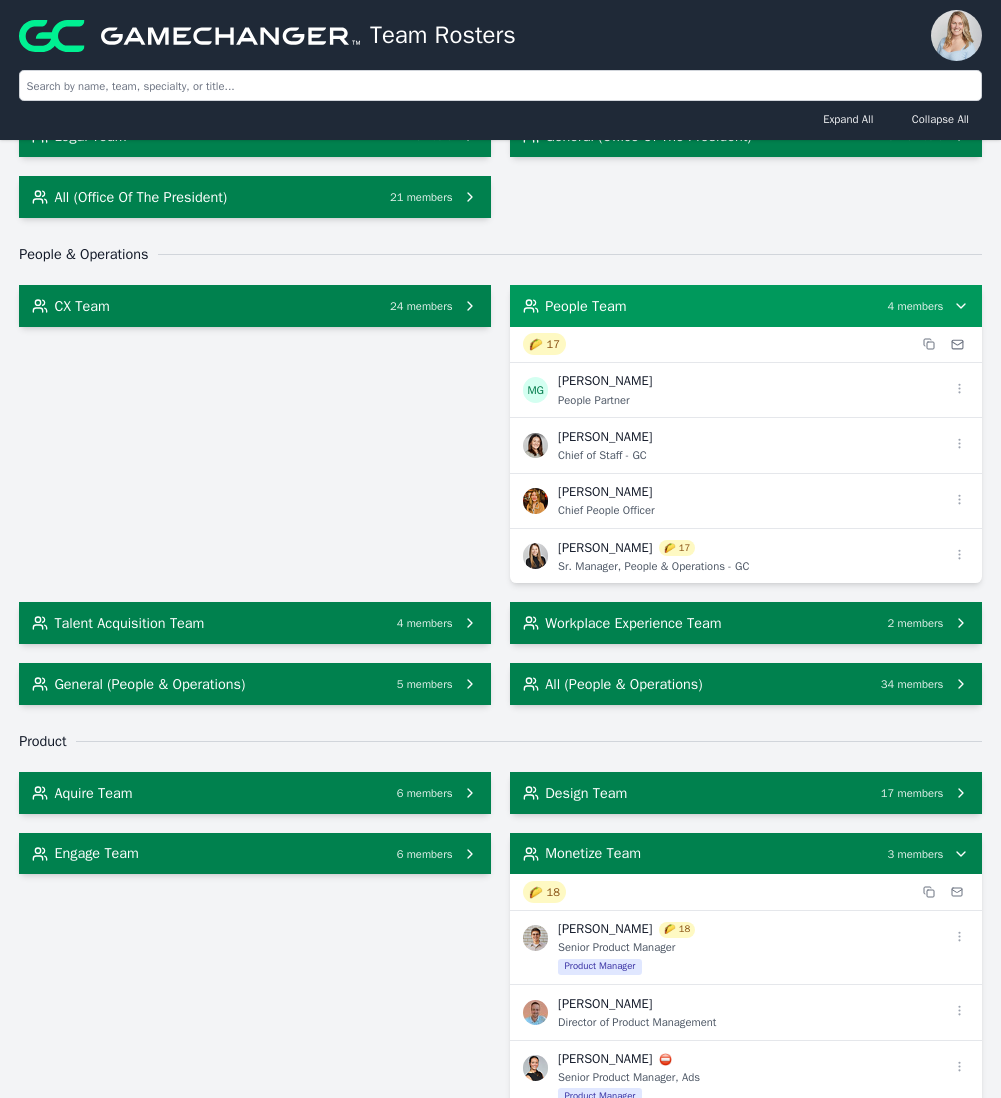 click on "People Team 4   members" at bounding box center [746, 306] 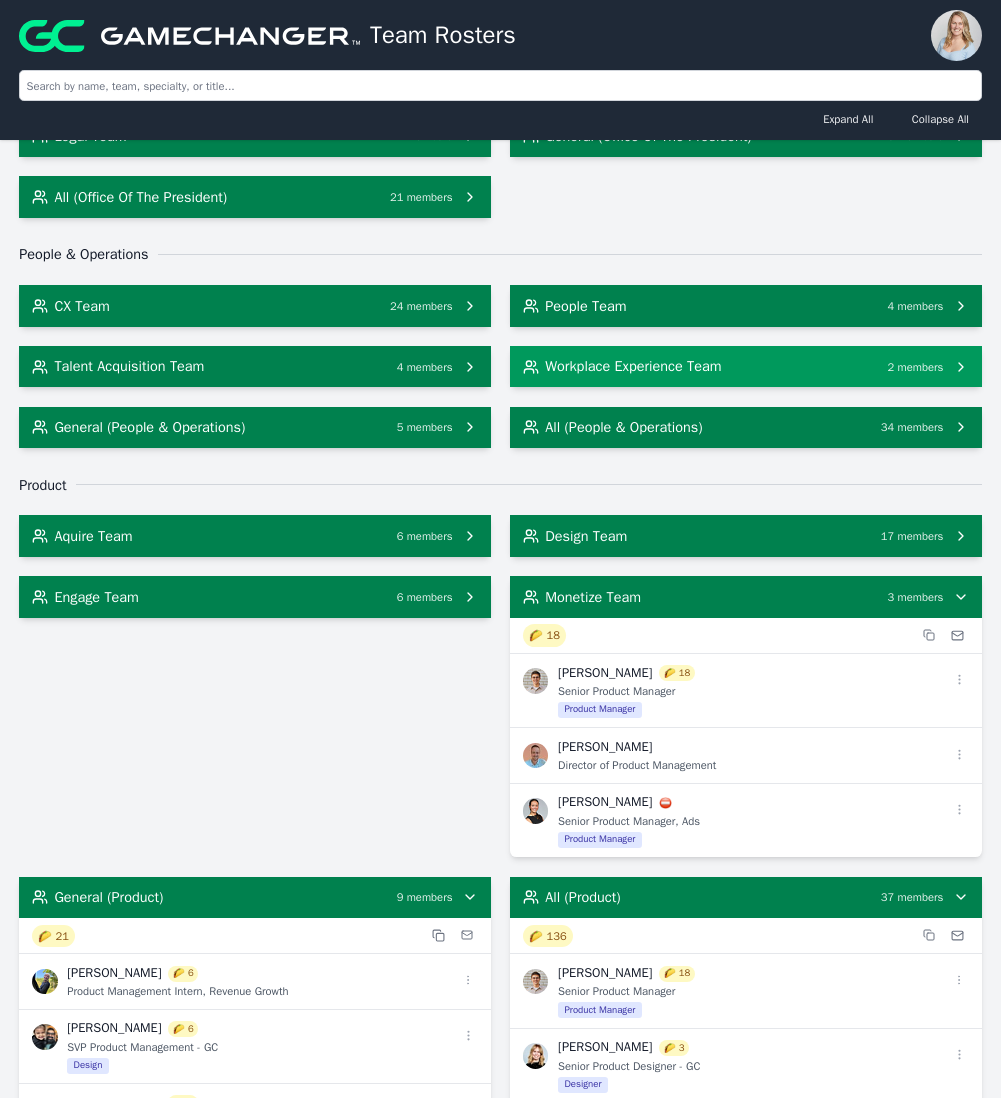 click on "Workplace Experience Team" at bounding box center (633, 366) 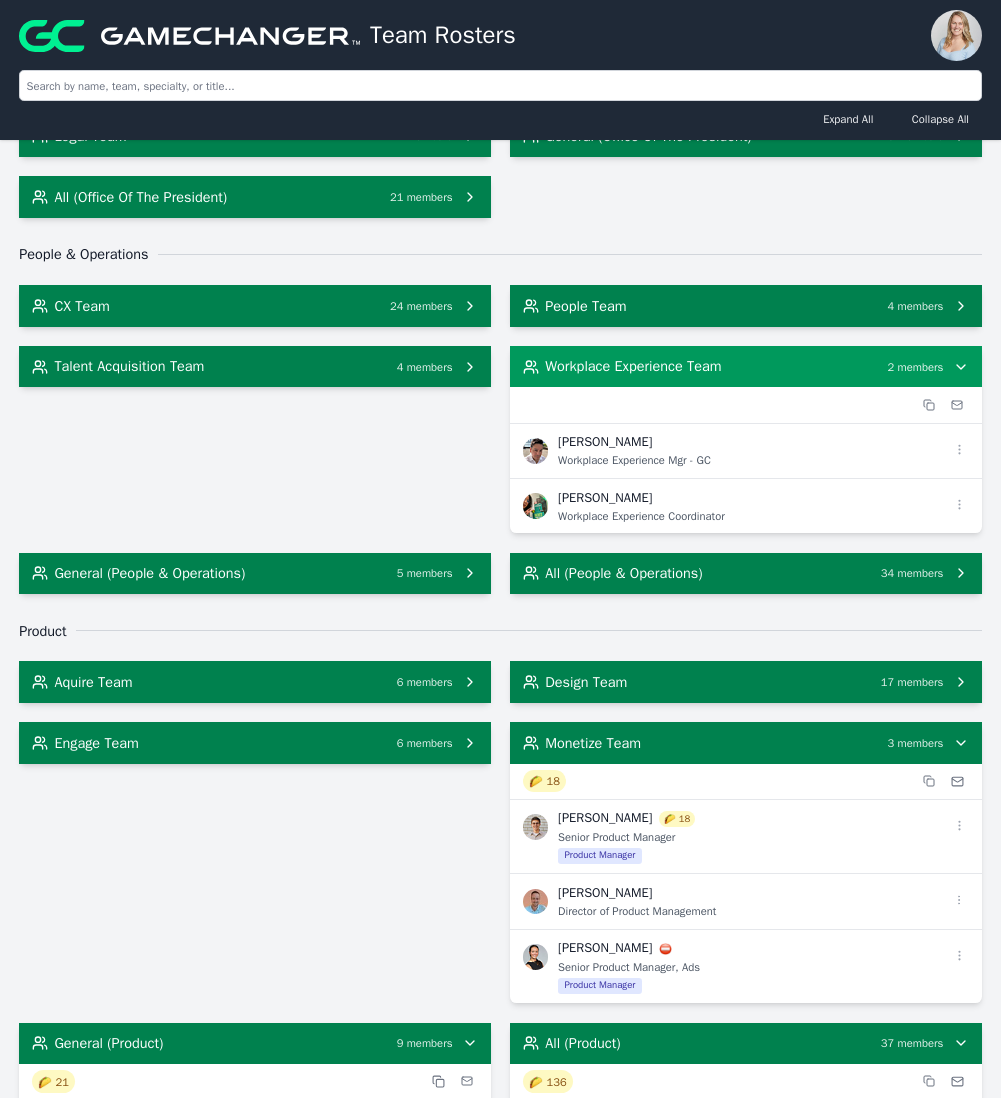 click on "Workplace Experience Team" at bounding box center [633, 366] 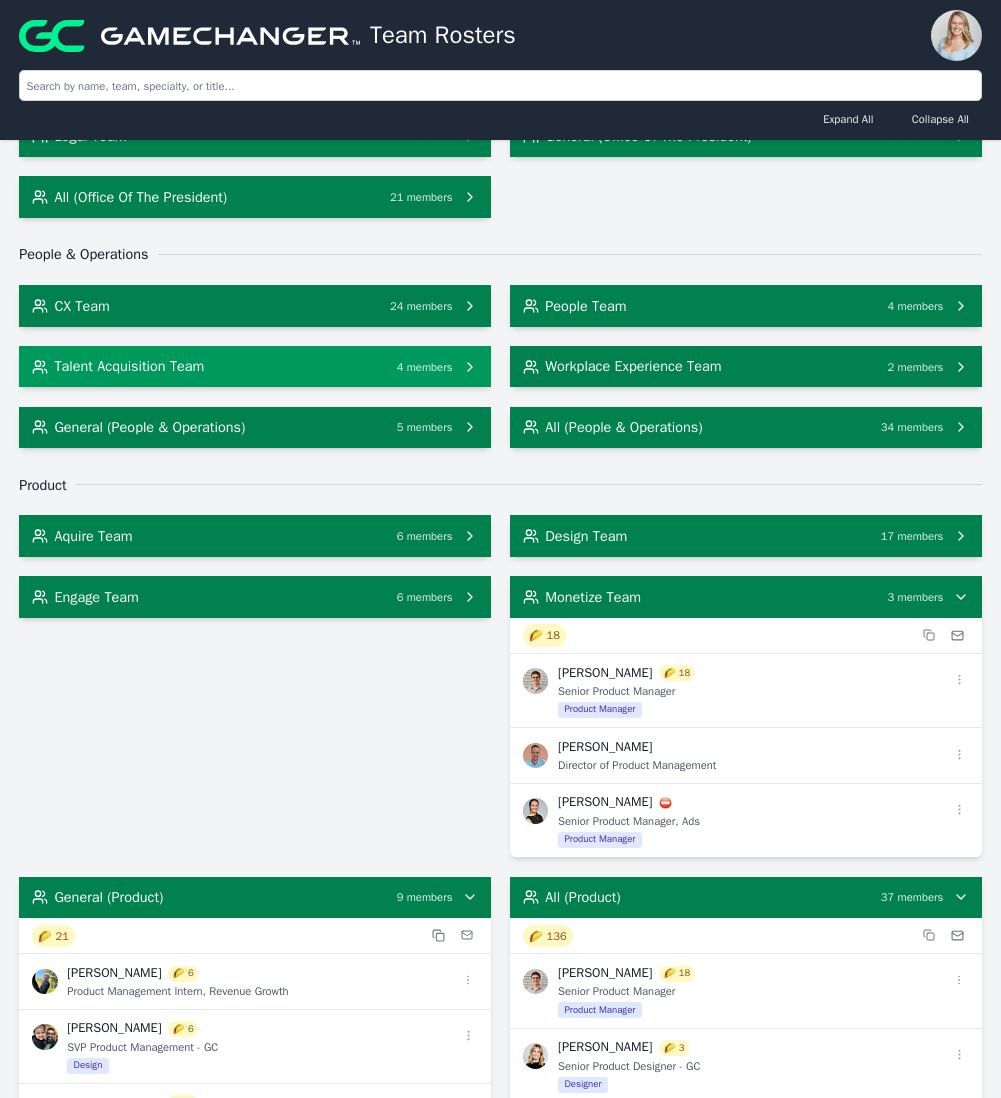 click on "Talent Acquisition Team" at bounding box center (129, 366) 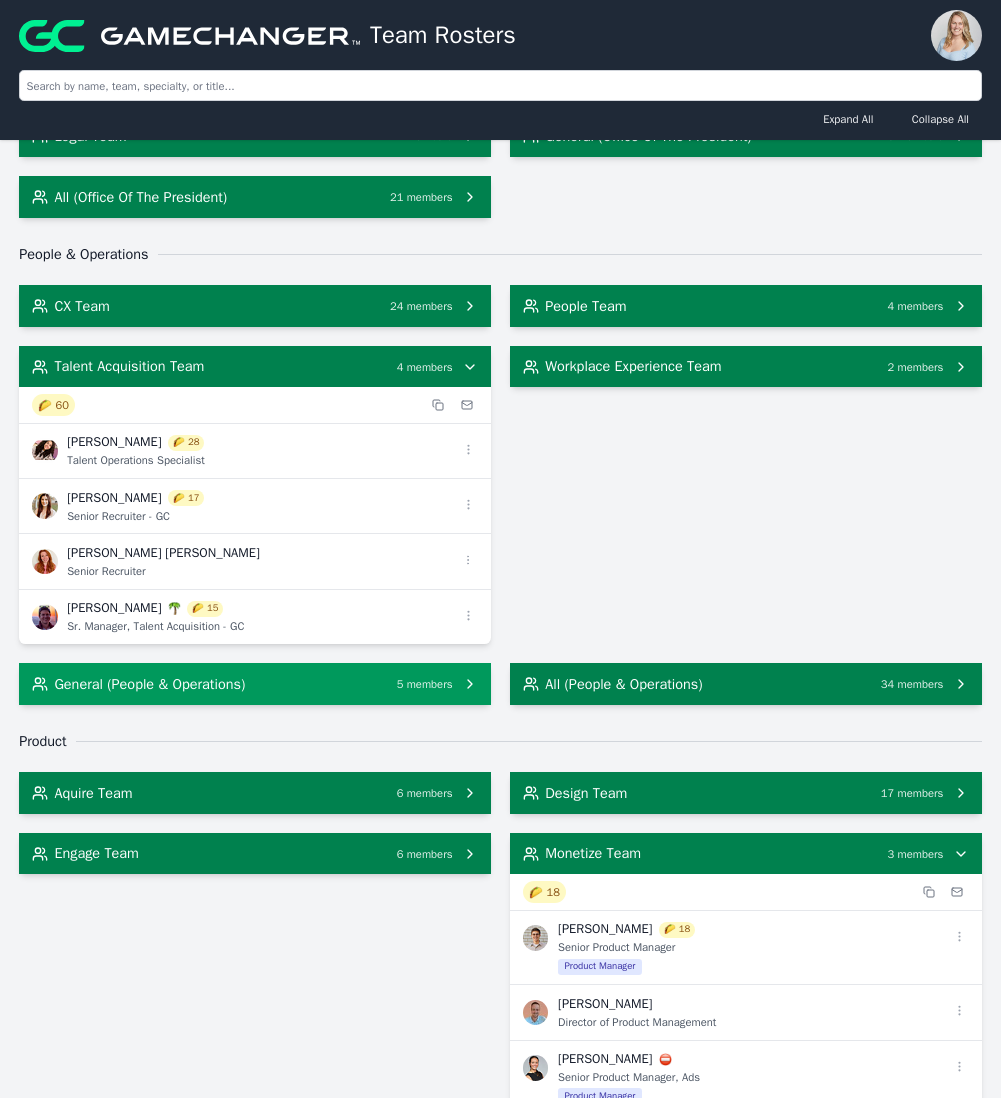 click on "General (People & Operations)" at bounding box center [149, 684] 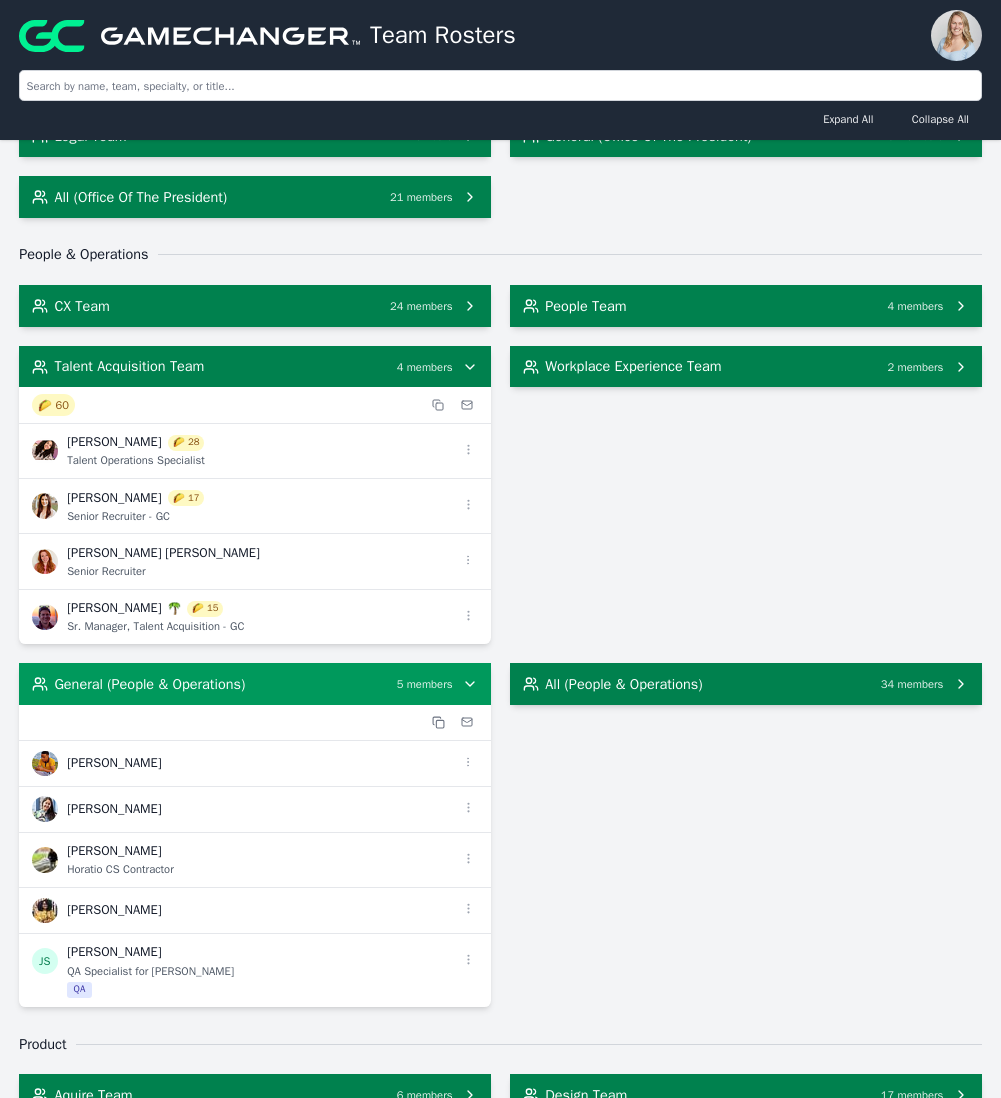 click on "General (People & Operations)" at bounding box center (149, 684) 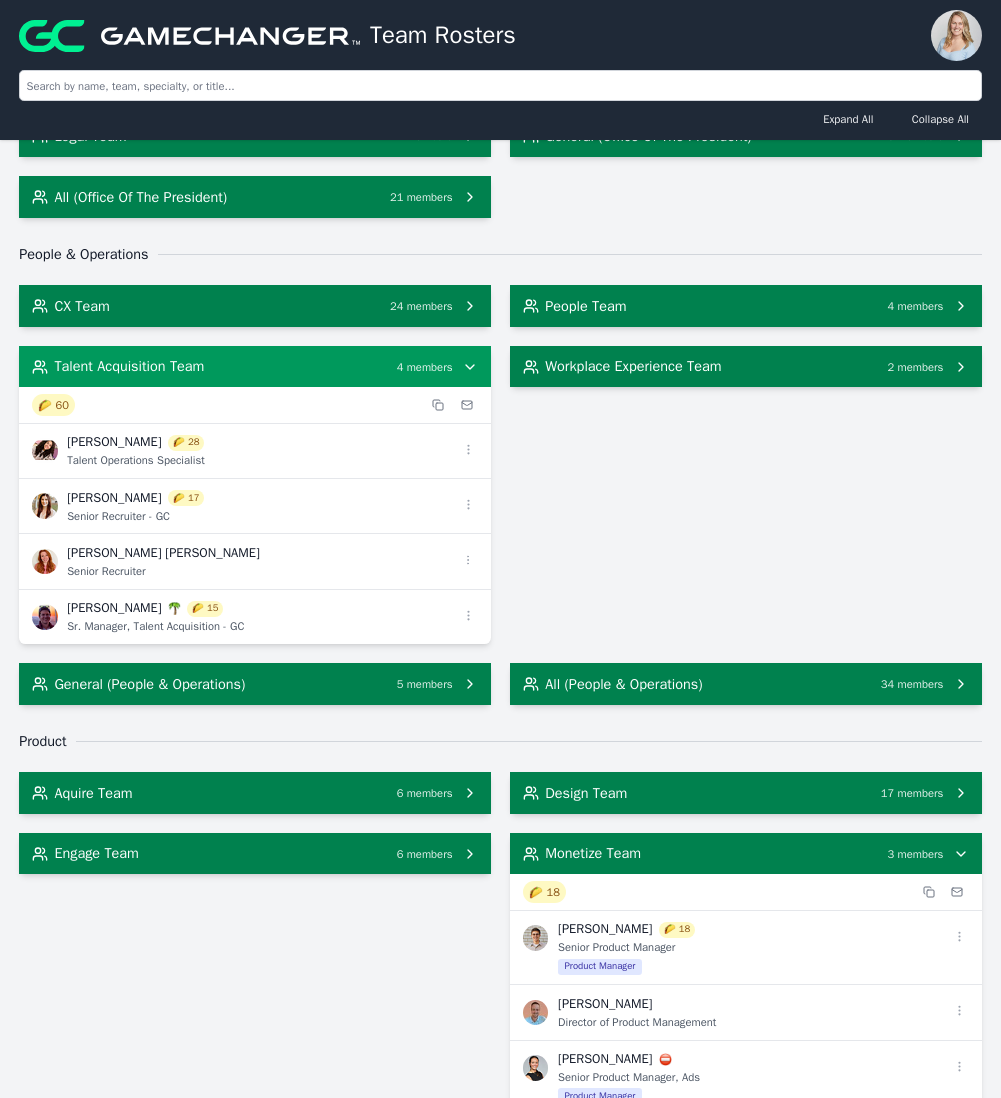 click on "Talent Acquisition Team" at bounding box center [129, 366] 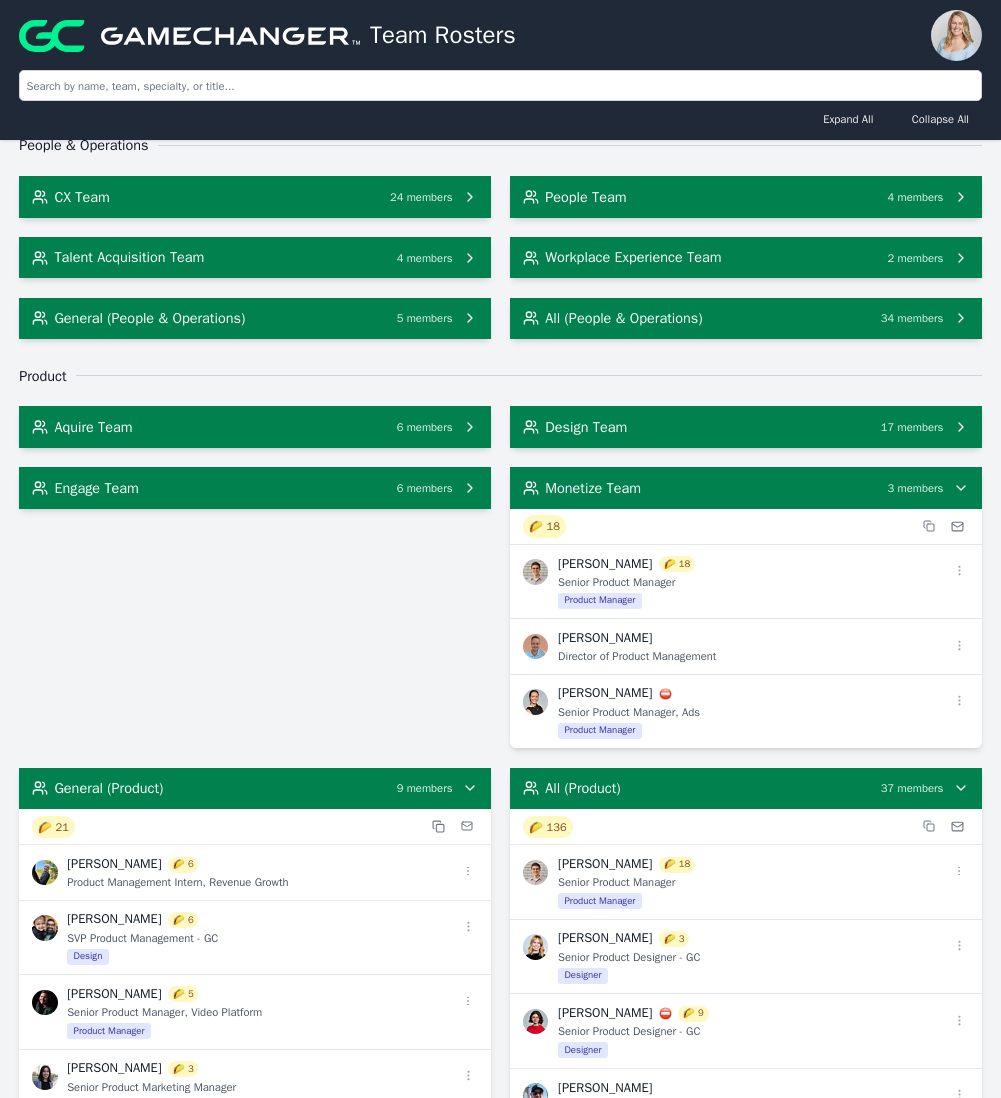 scroll, scrollTop: 6973, scrollLeft: 0, axis: vertical 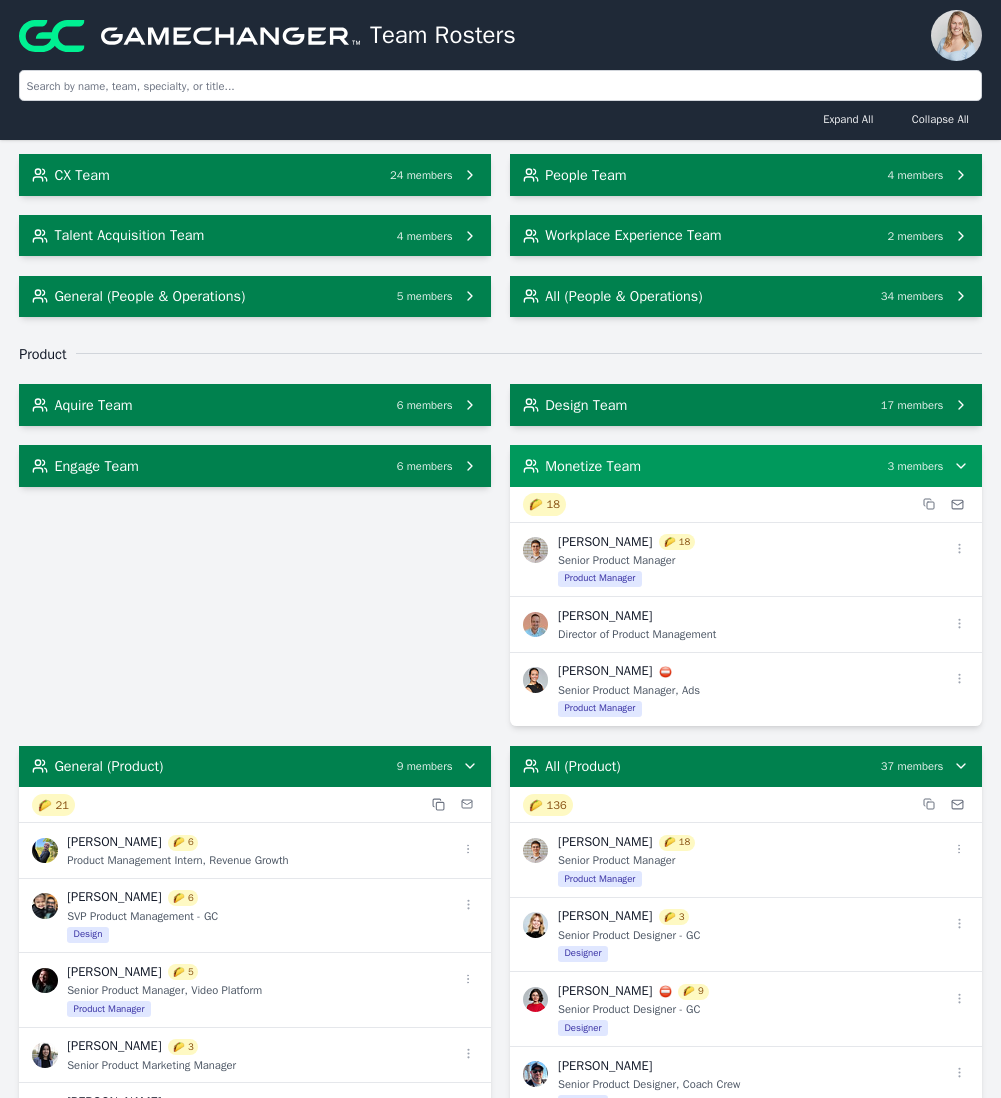 click on "Monetize Team" at bounding box center (593, 466) 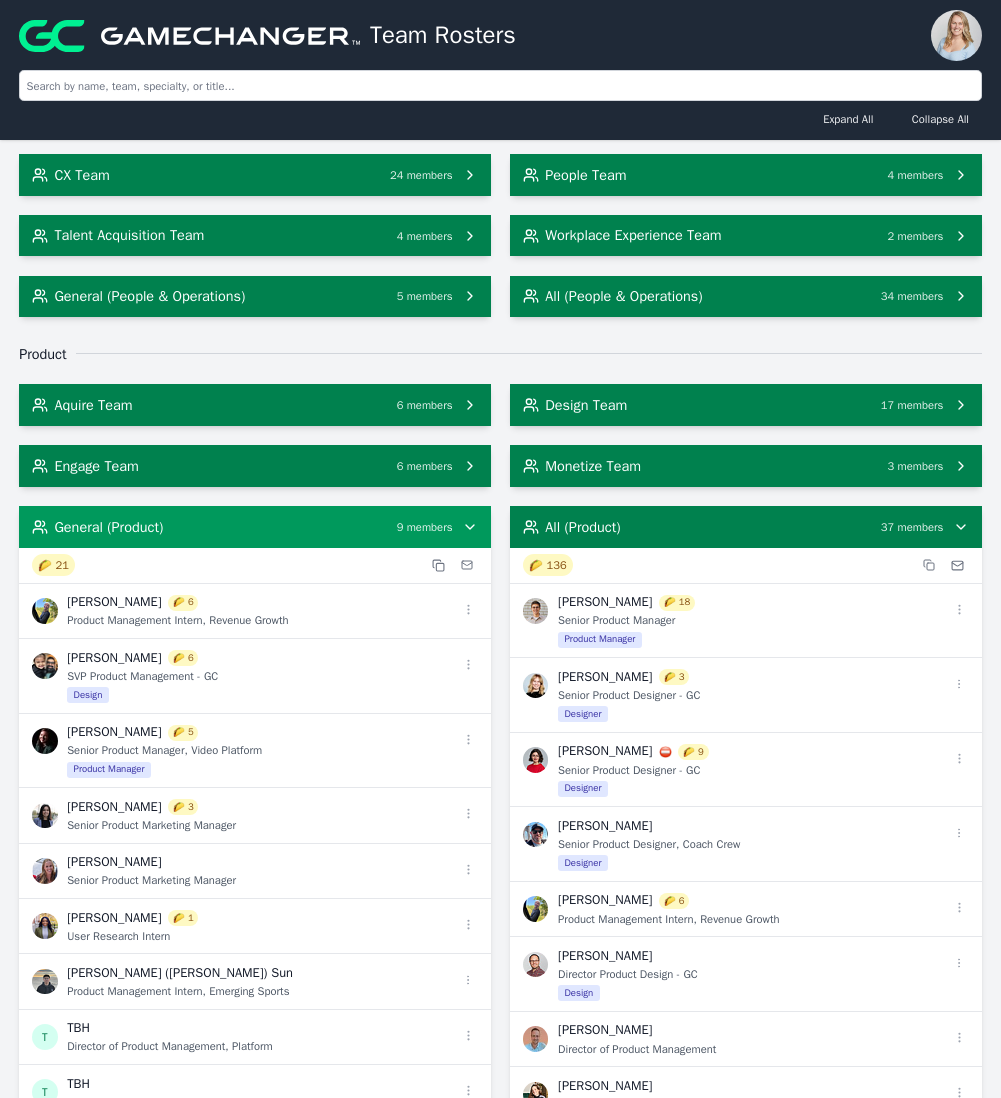 click on "General (Product) 9   members" at bounding box center [255, 527] 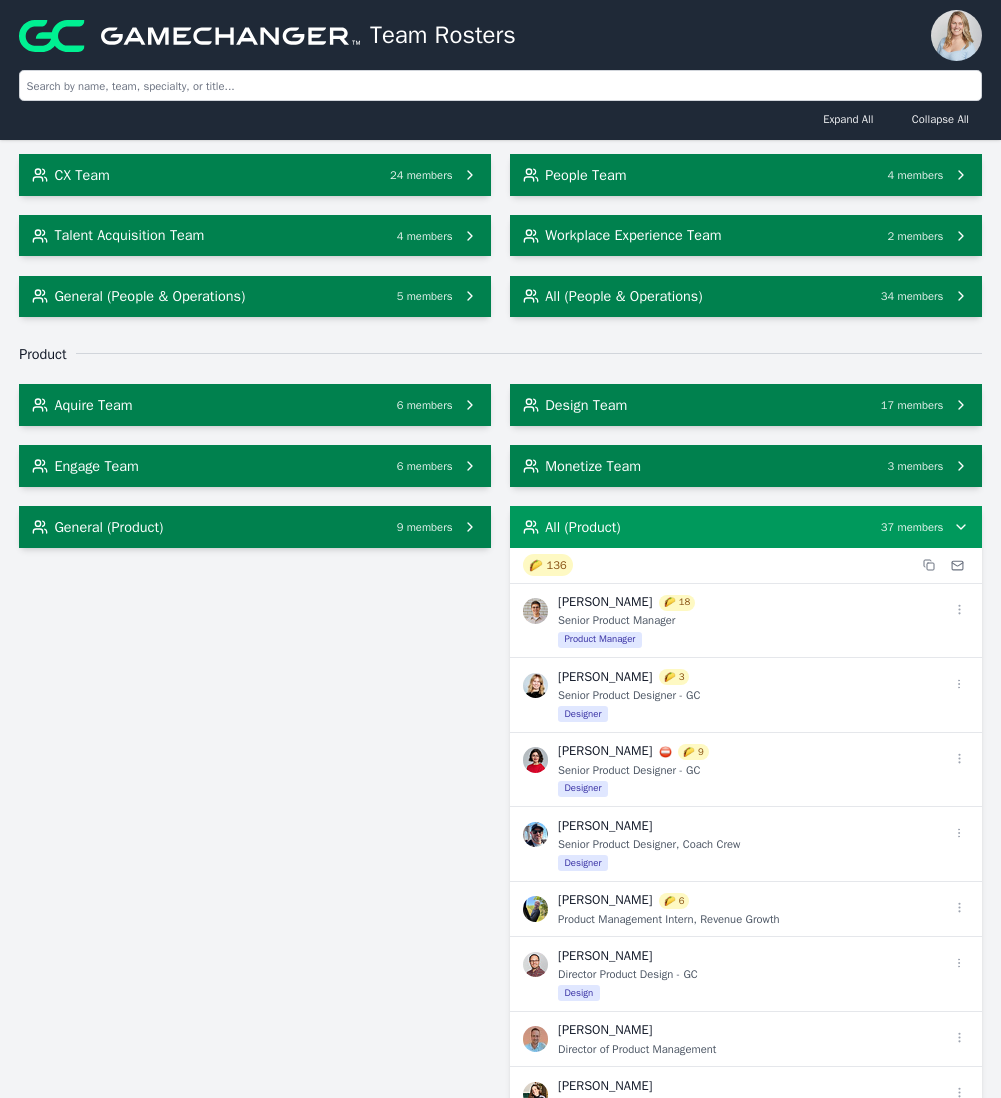 click on "All (Product)" at bounding box center (582, 527) 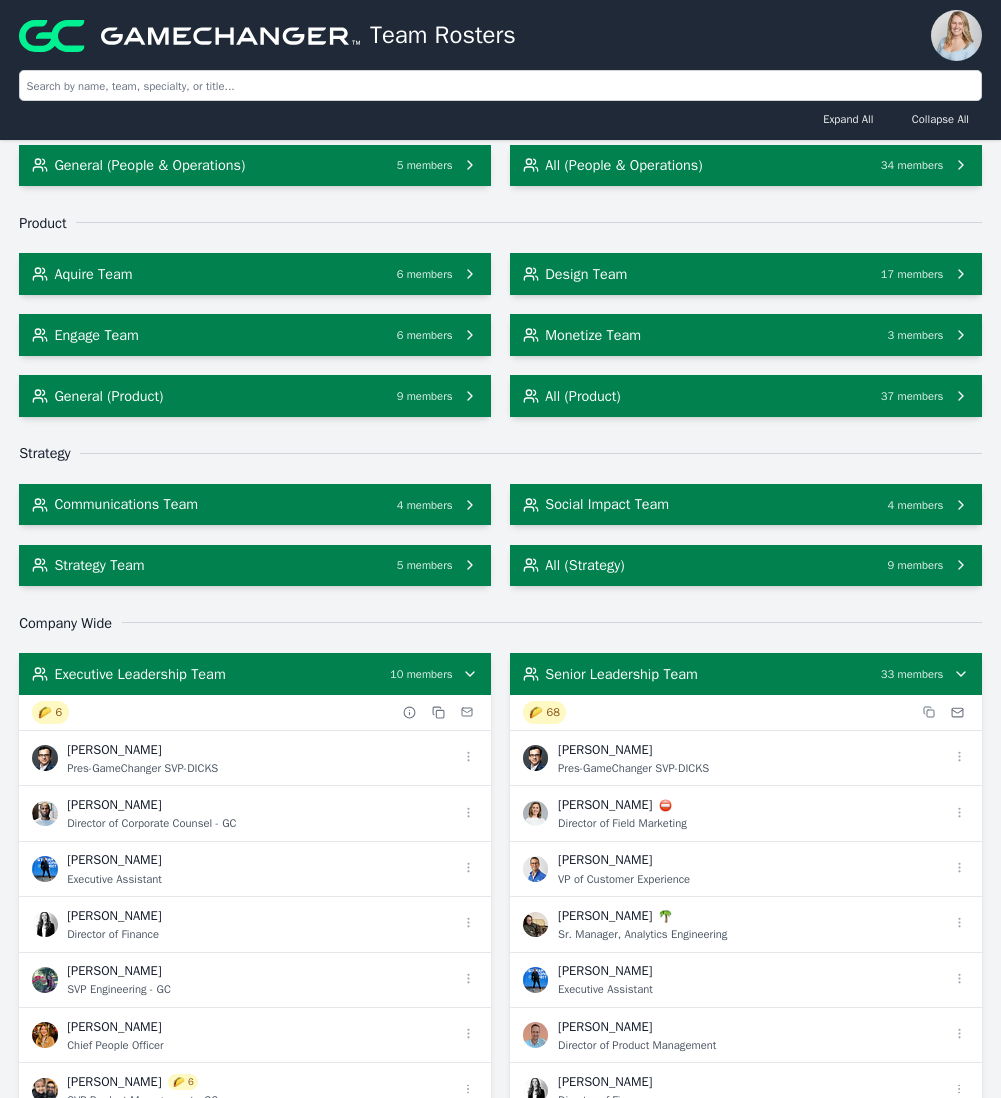 scroll, scrollTop: 7129, scrollLeft: 0, axis: vertical 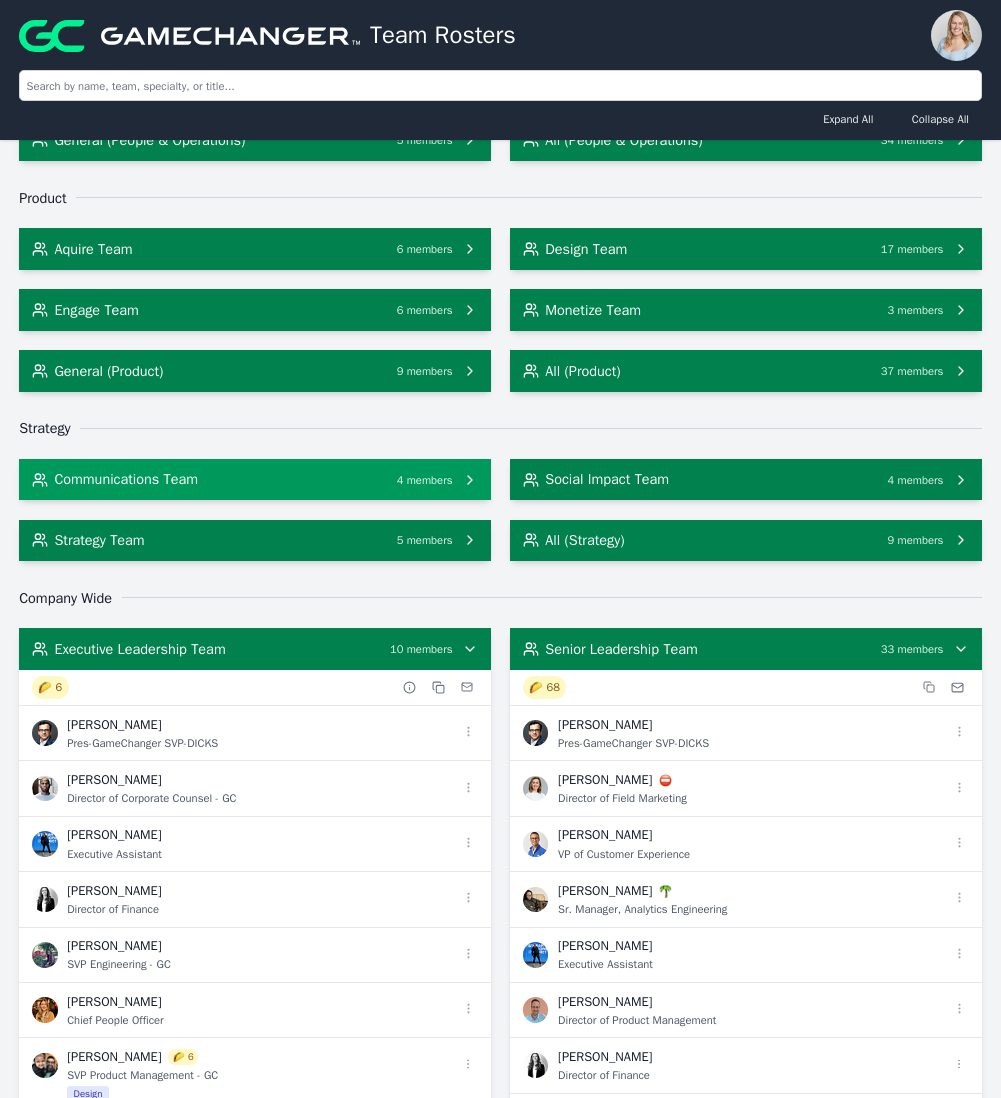 click on "Communications Team" at bounding box center (126, 479) 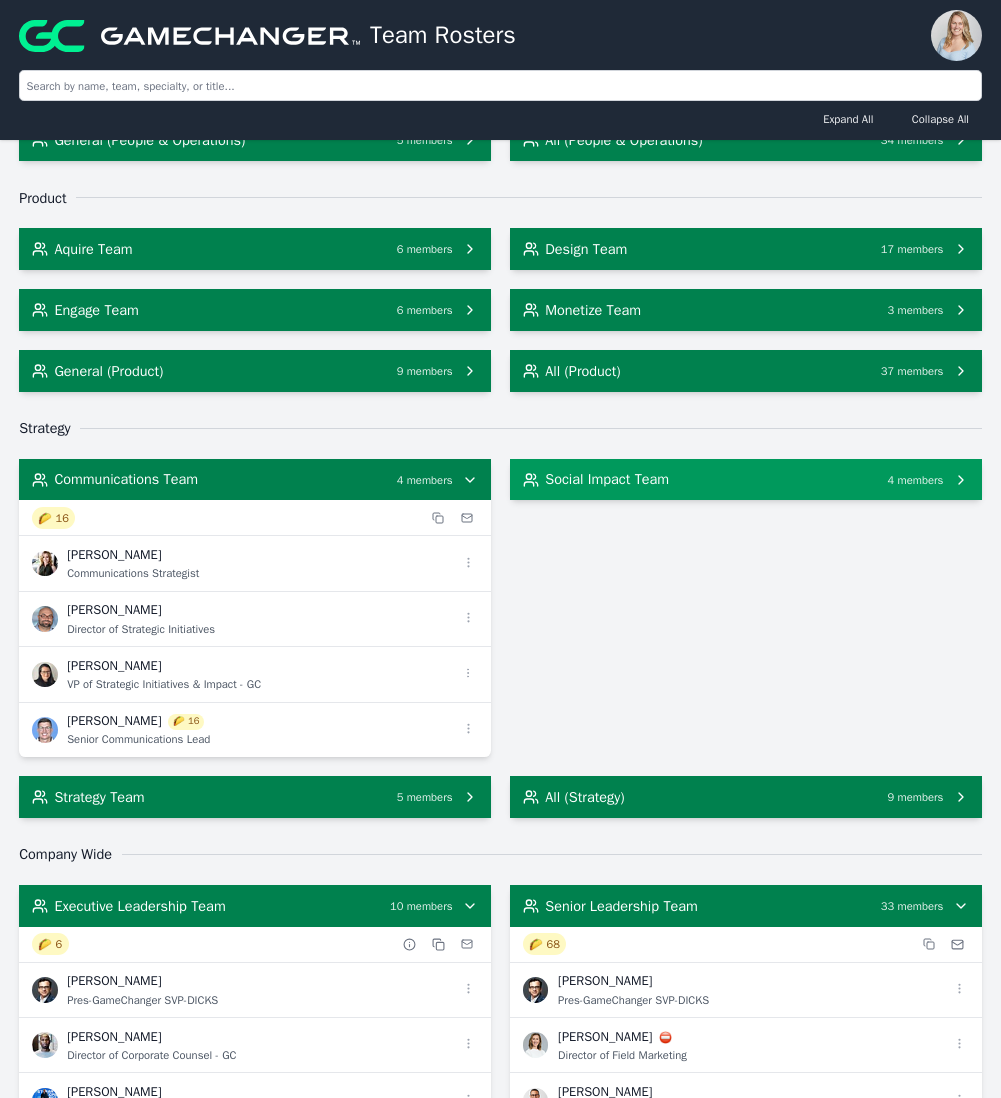 click on "Social Impact Team 4   members" at bounding box center (746, 480) 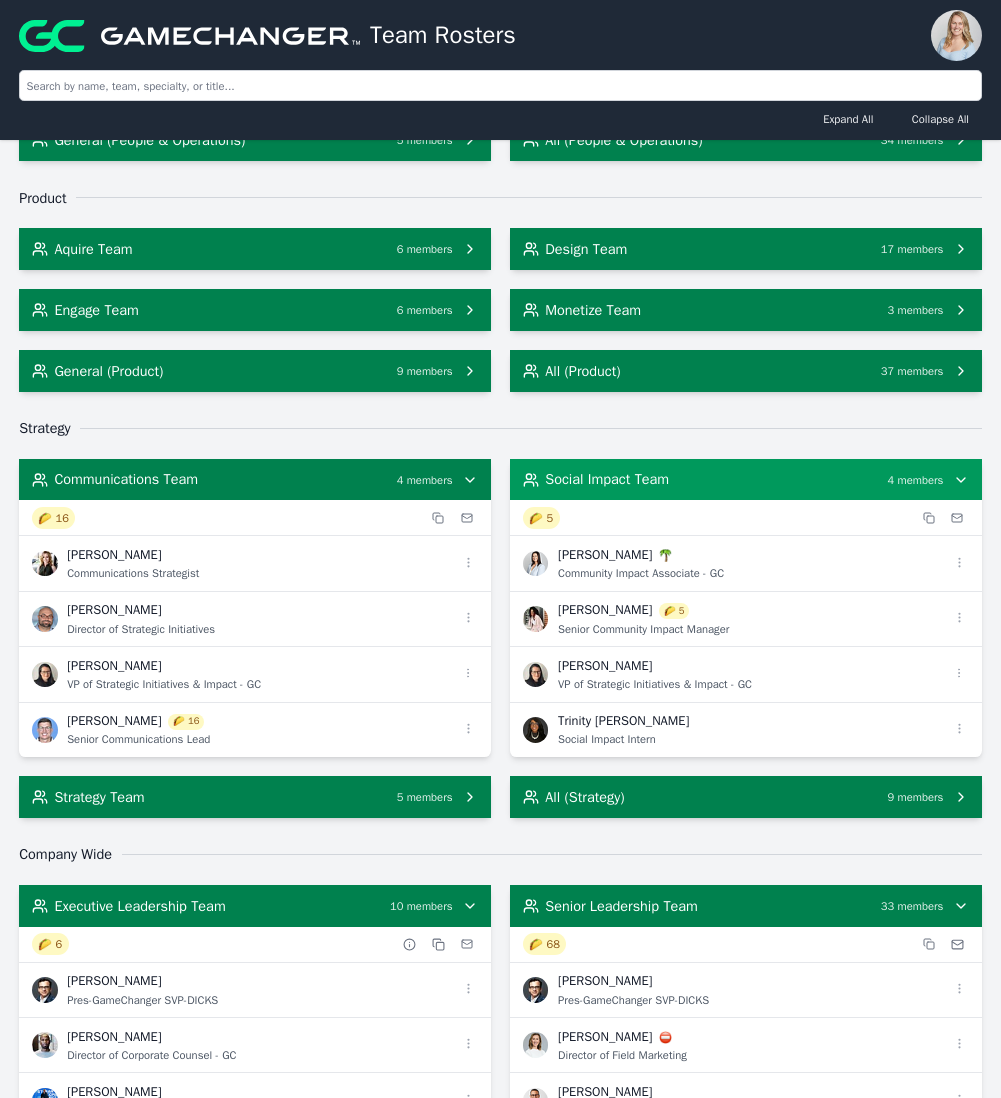 click on "Social Impact Team 4   members" at bounding box center (746, 480) 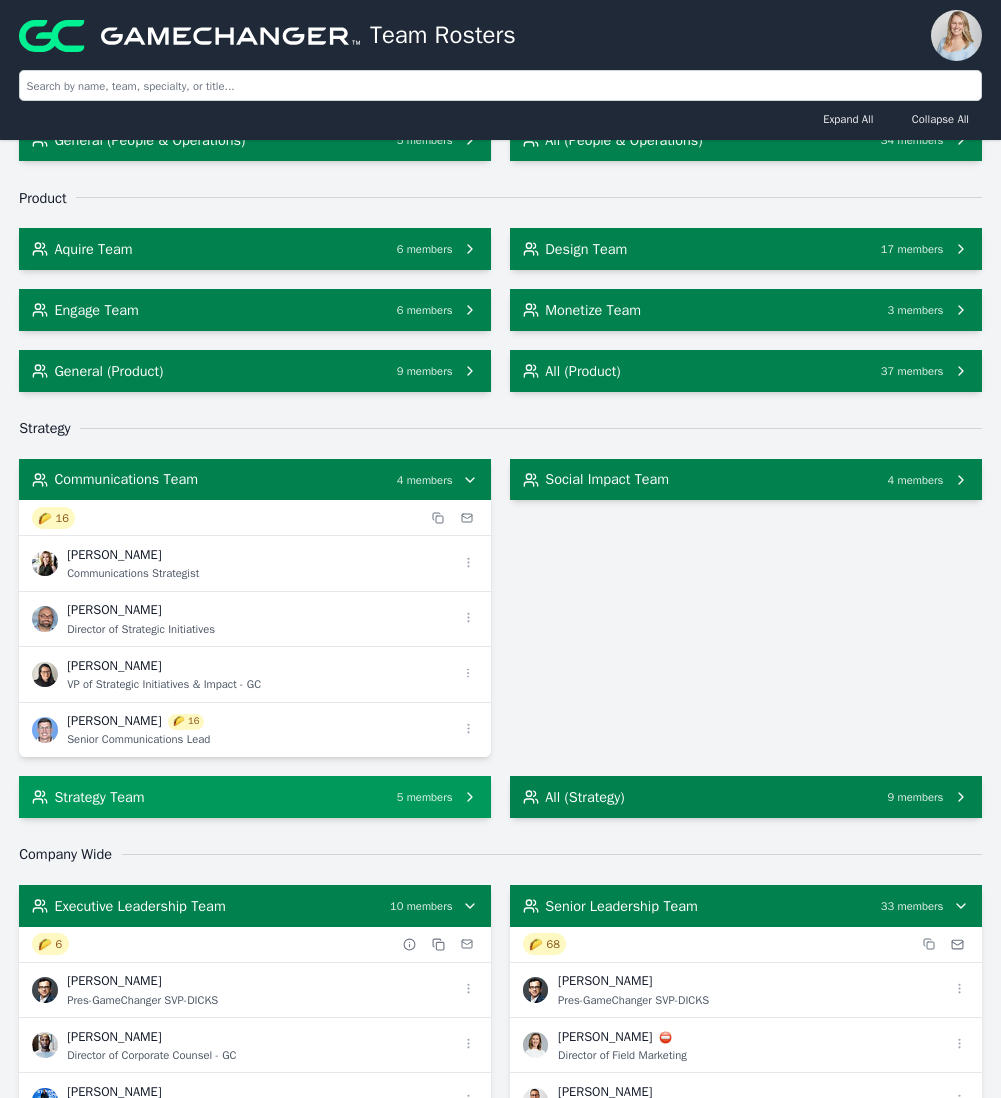 click on "Strategy Team 5   members" at bounding box center (255, 797) 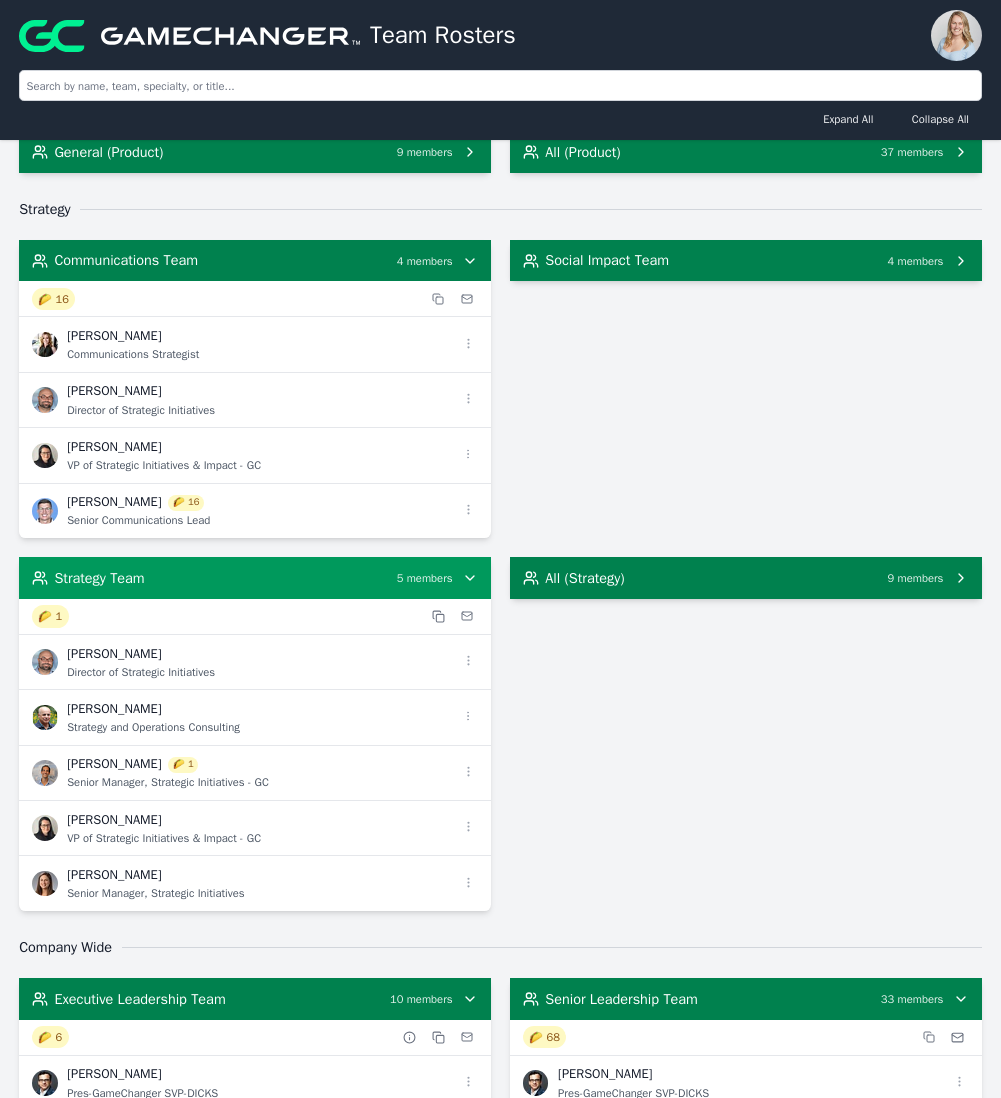 scroll, scrollTop: 7359, scrollLeft: 0, axis: vertical 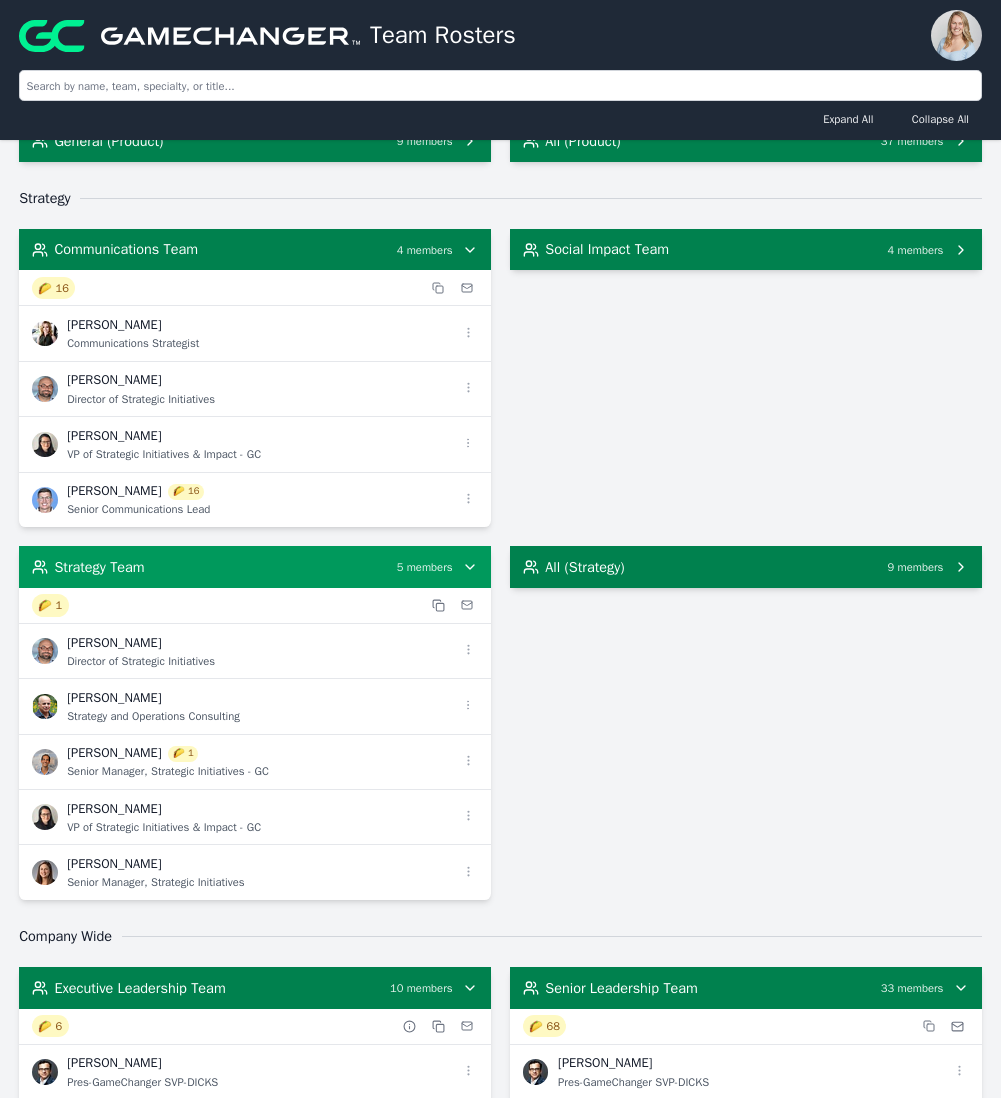 click on "Strategy Team 5   members" at bounding box center [255, 567] 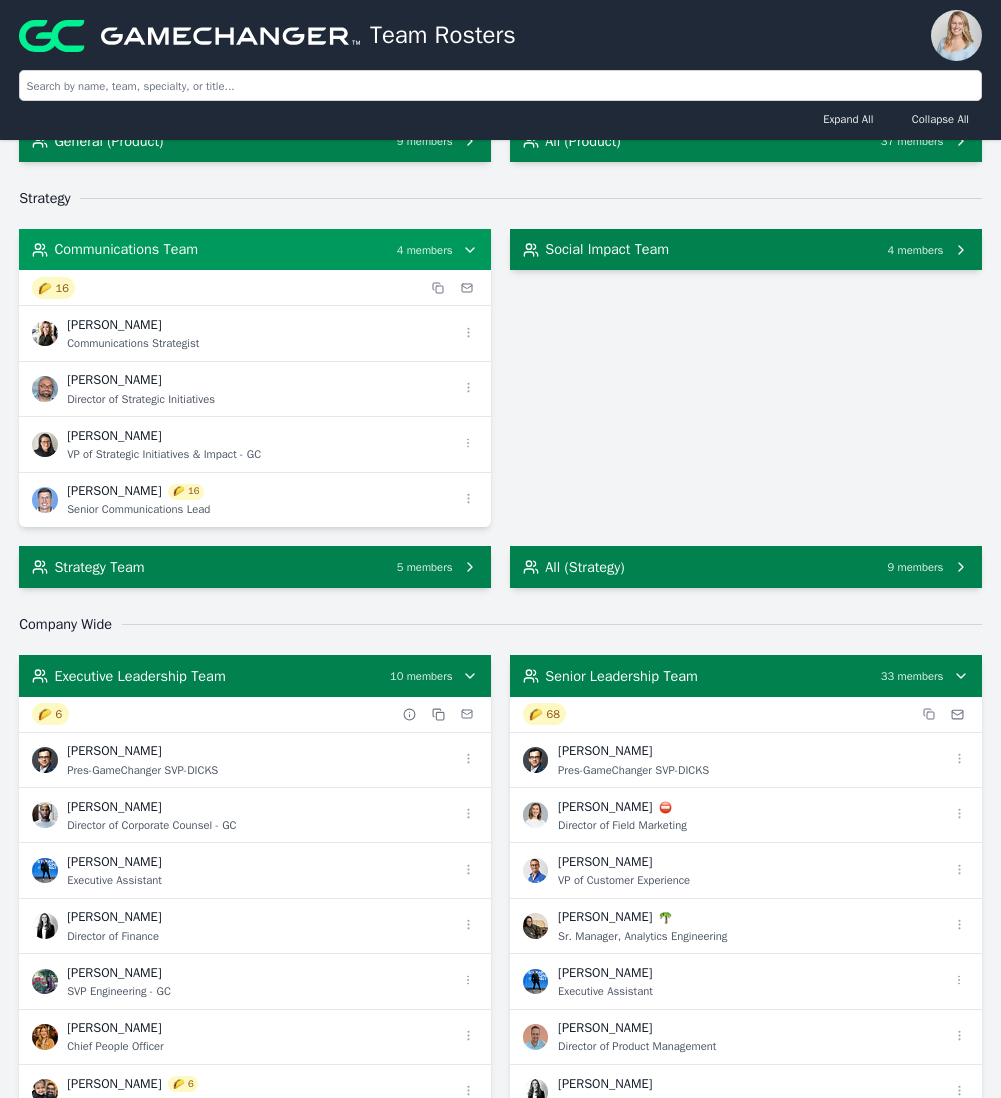 click on "Communications Team 4   members" at bounding box center [255, 250] 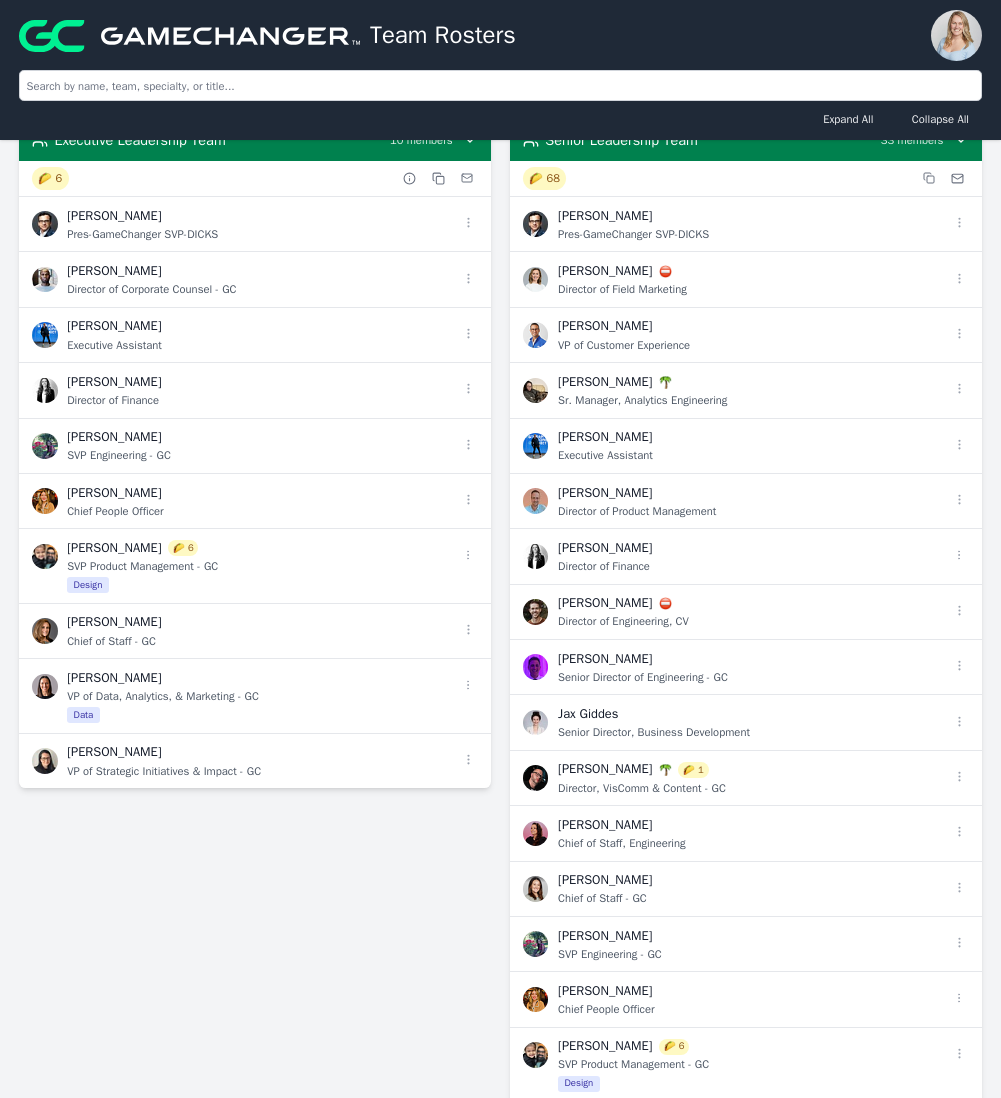 scroll, scrollTop: 7645, scrollLeft: 0, axis: vertical 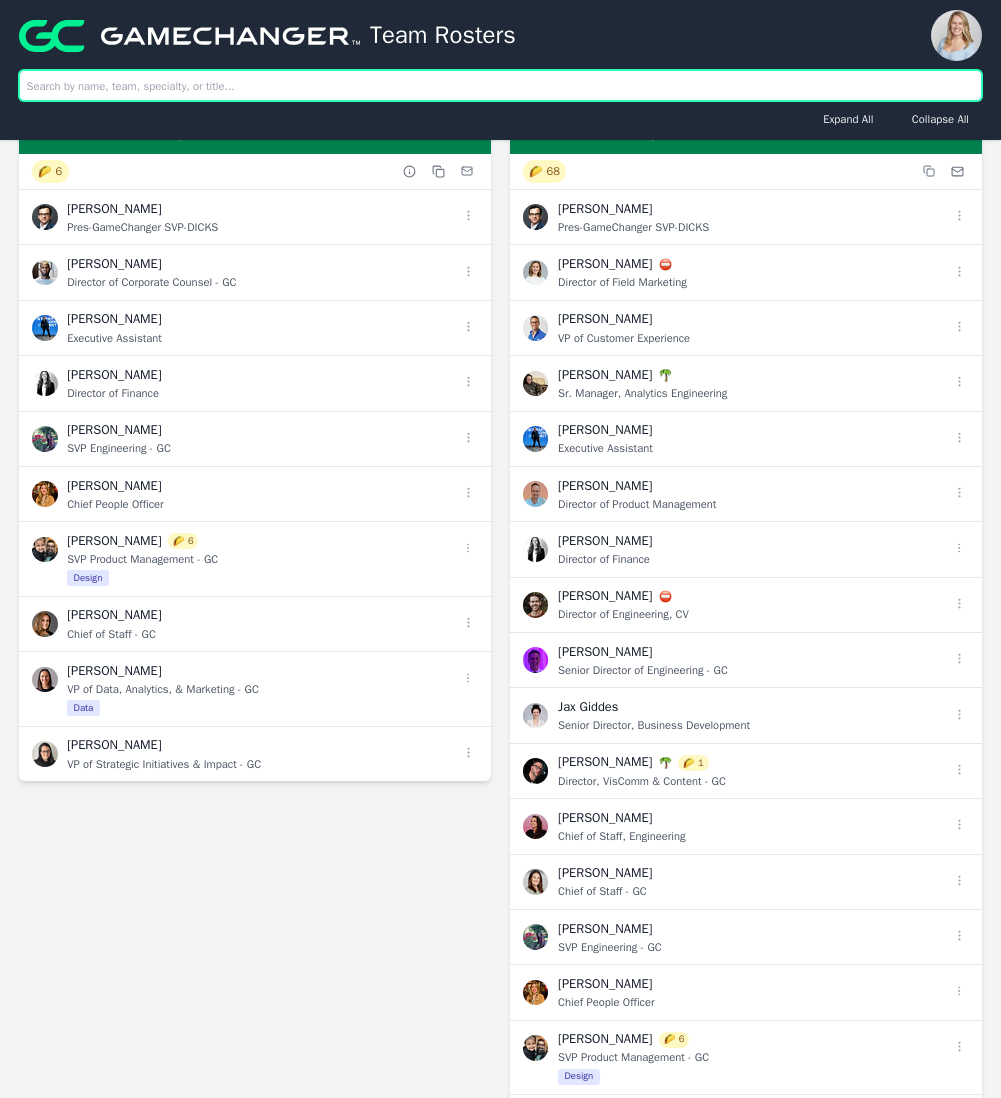 click at bounding box center [500, 85] 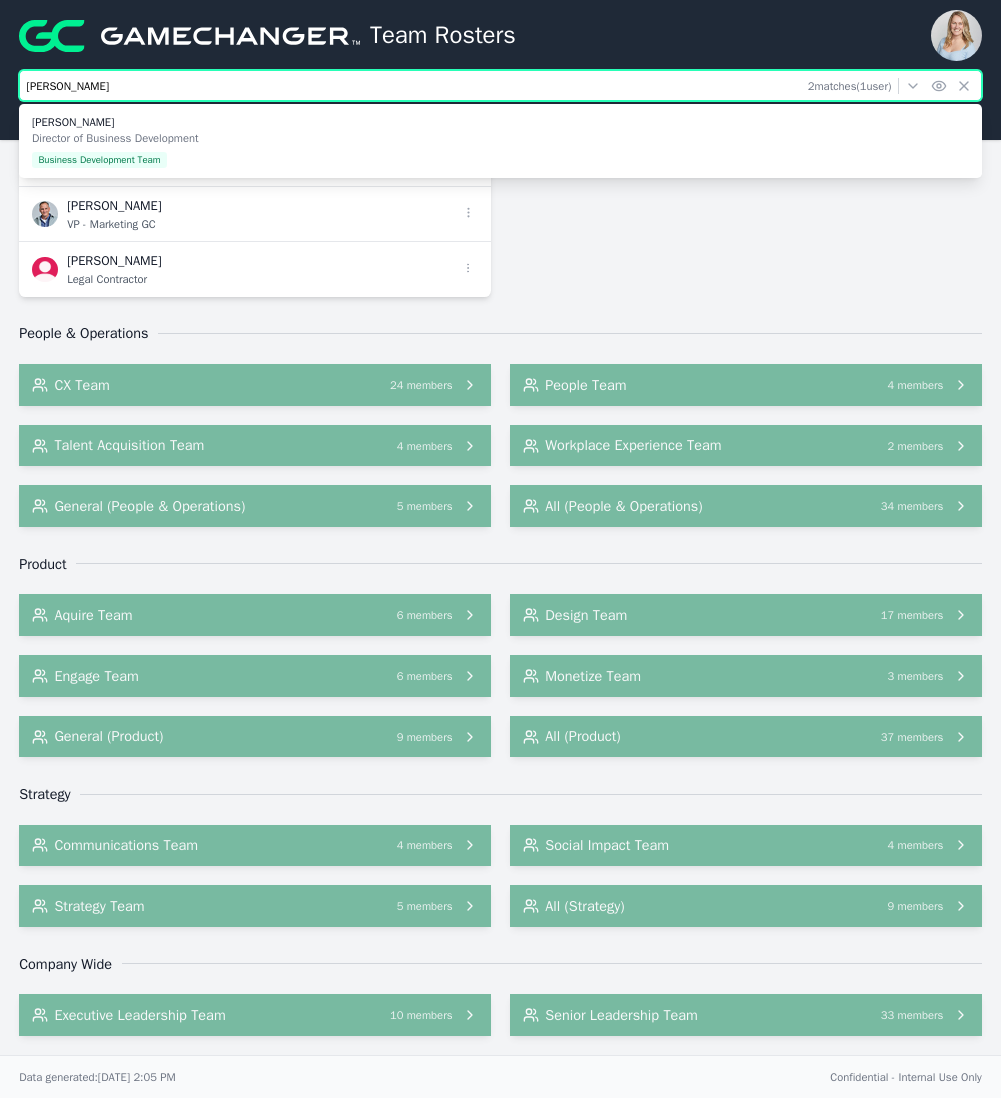 scroll, scrollTop: 3139, scrollLeft: 0, axis: vertical 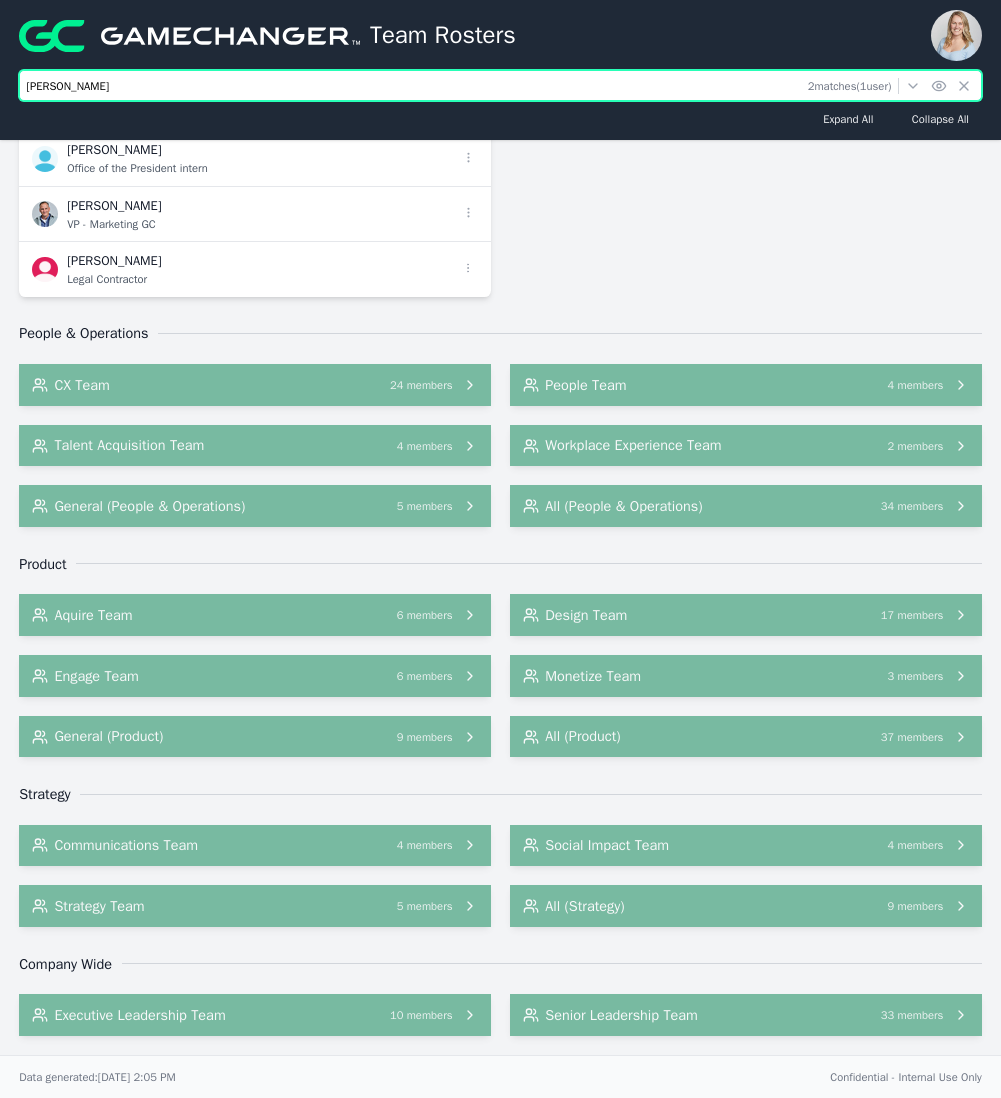 click on "[PERSON_NAME]" at bounding box center (500, 85) 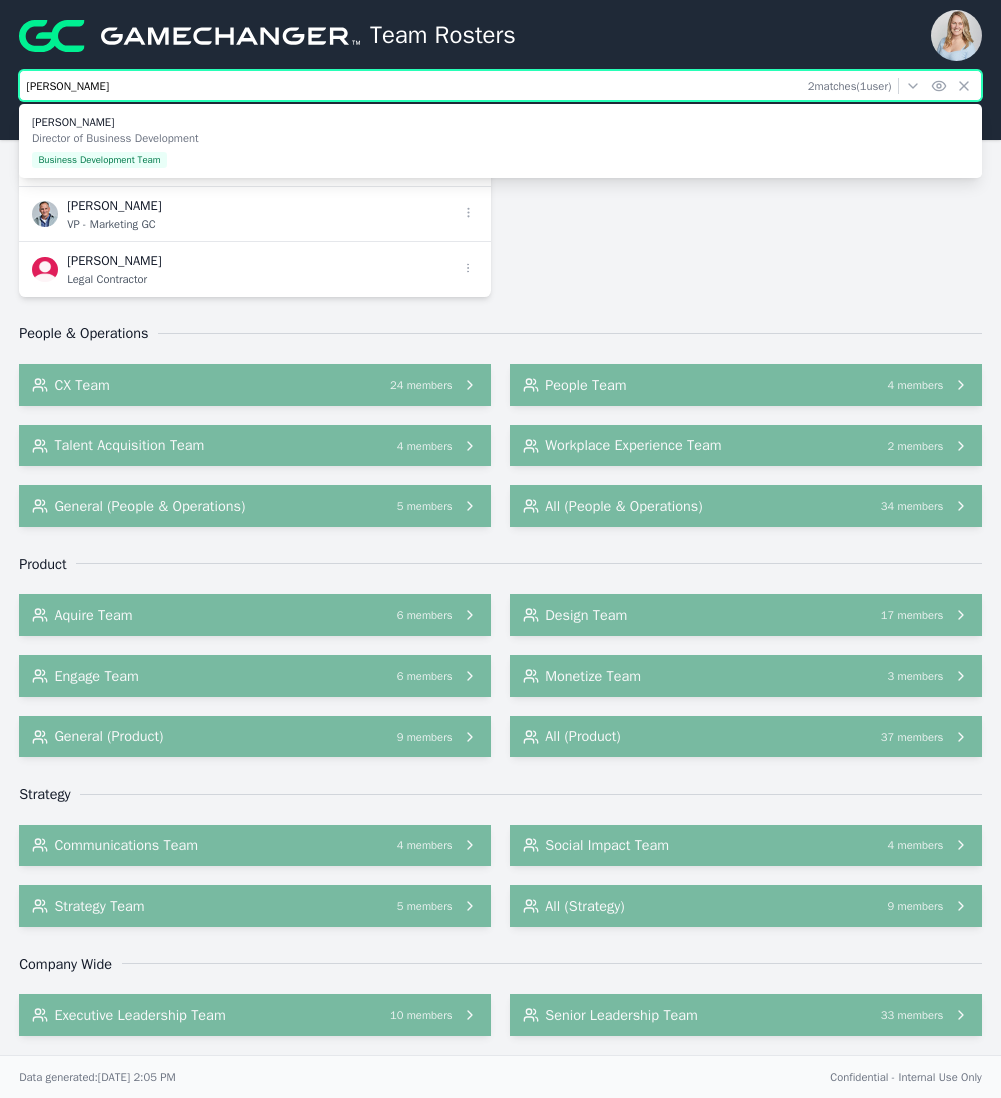 click on "[PERSON_NAME]" at bounding box center (500, 85) 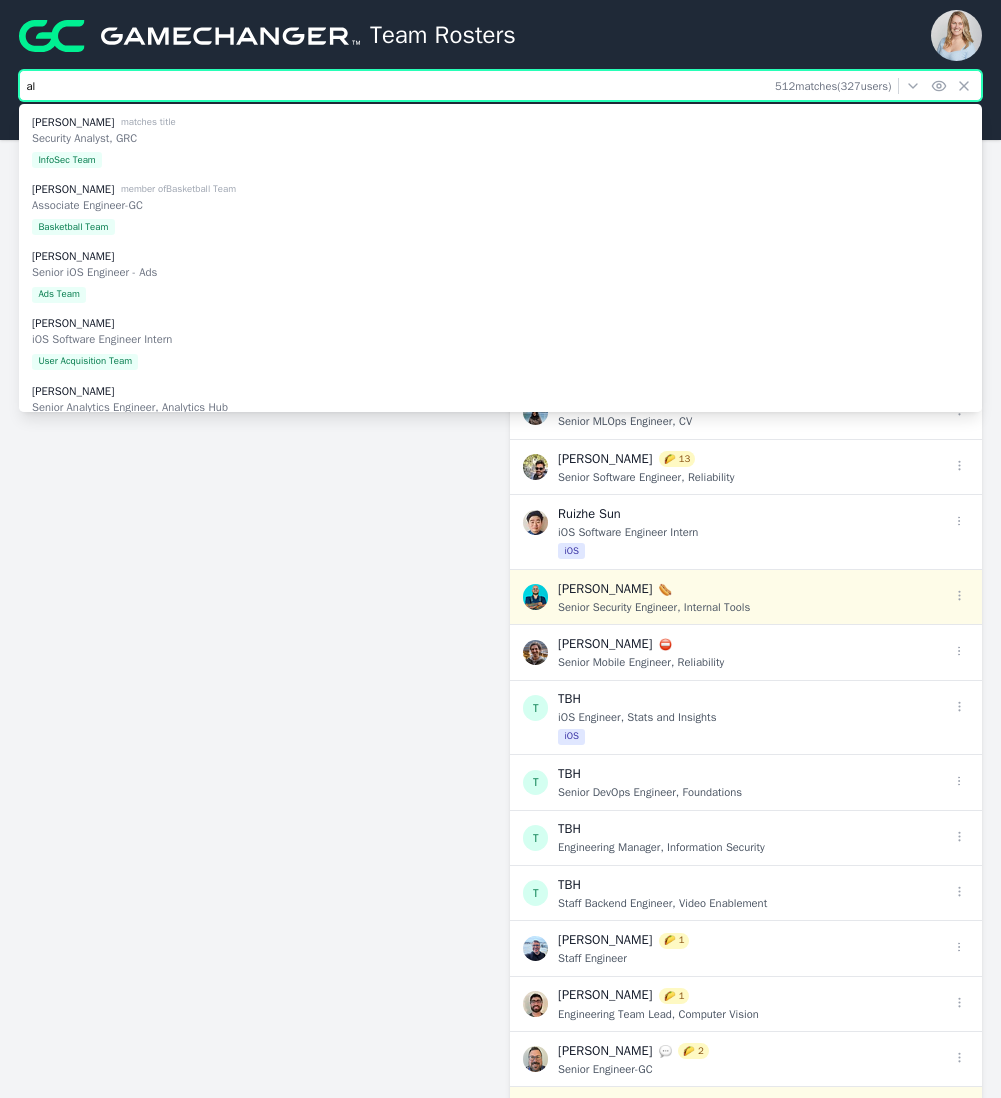 type on "a" 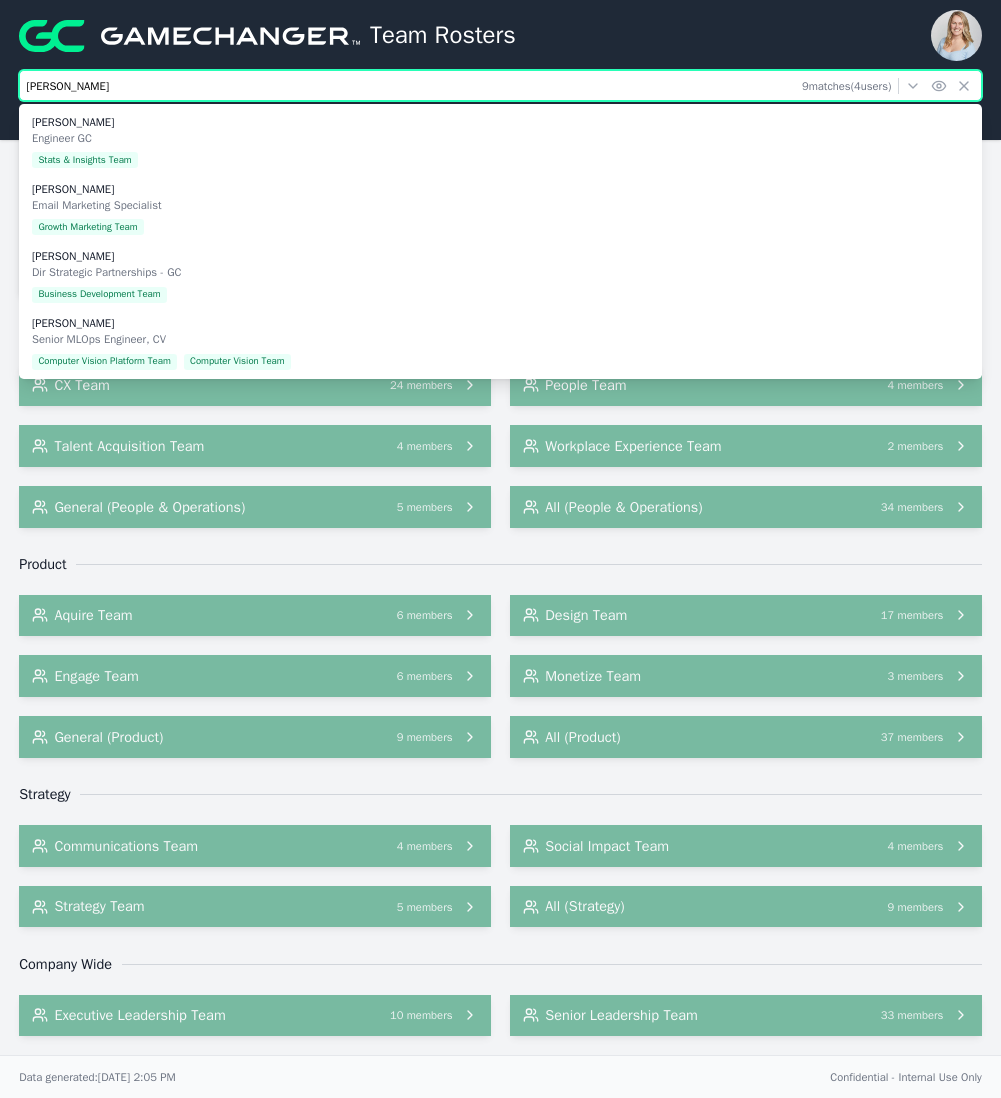 scroll, scrollTop: 16694, scrollLeft: 0, axis: vertical 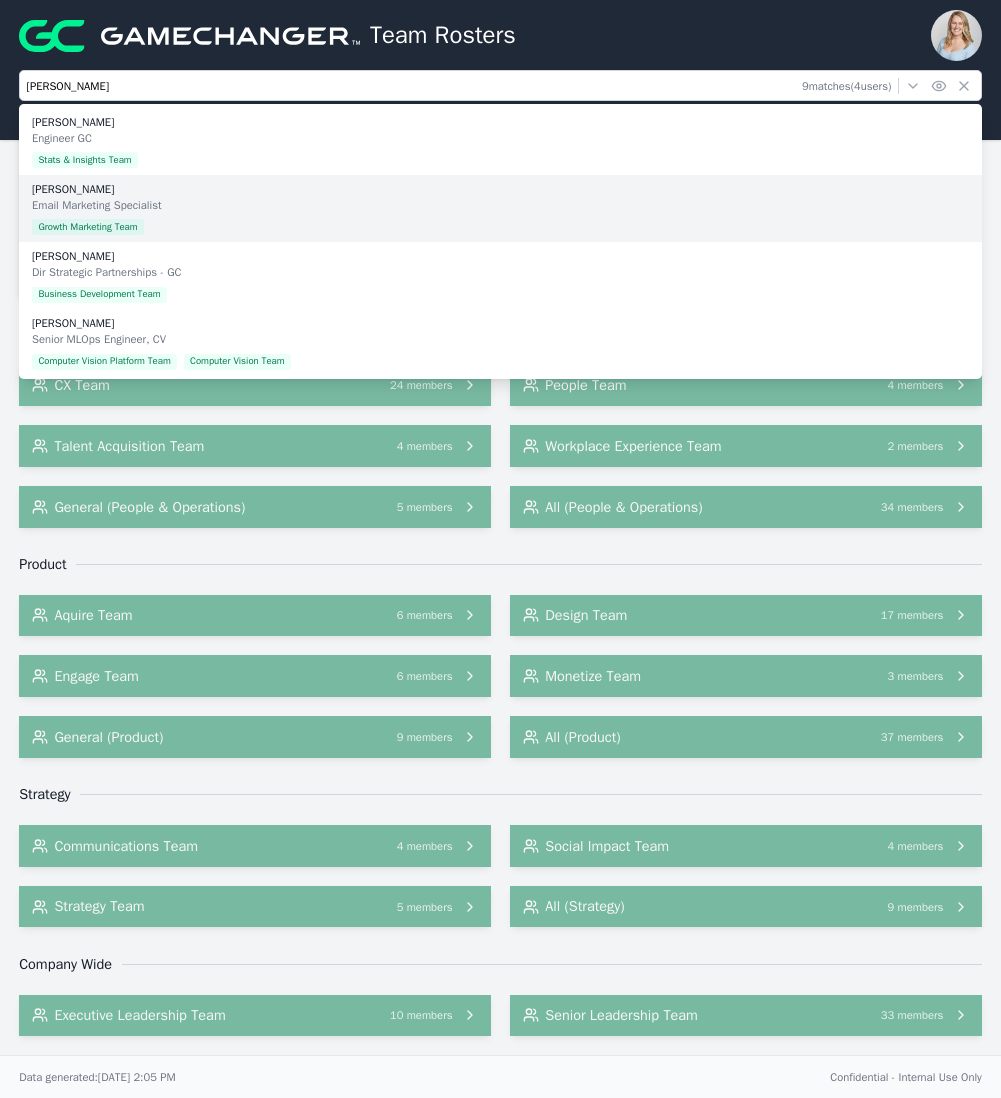 click on "Email Marketing Specialist" at bounding box center (500, 205) 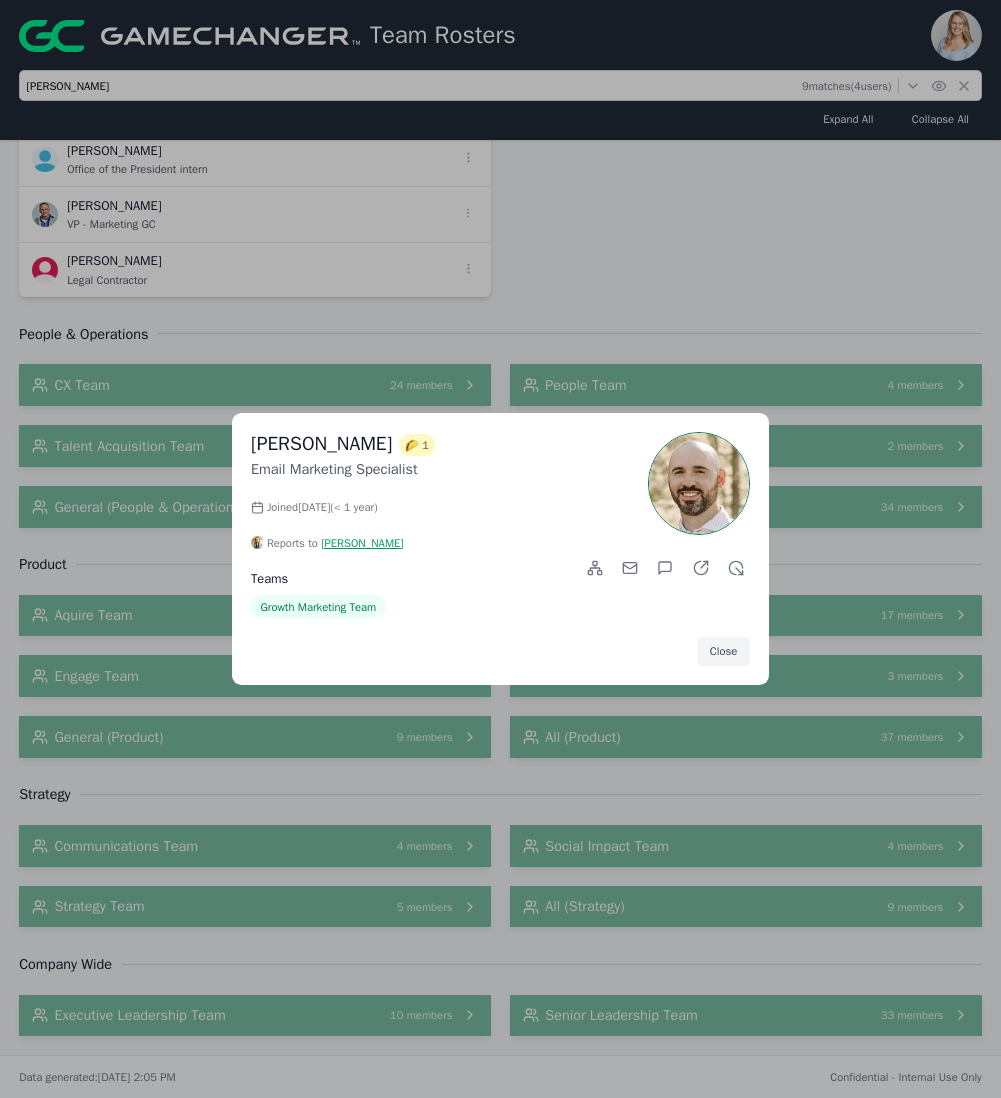 click on "[PERSON_NAME] 🌮 1 Email Marketing Specialist Joined  [DATE]  ( < 1 year ) Reports to   [PERSON_NAME] Teams Growth Marketing Team Close" at bounding box center [500, 549] 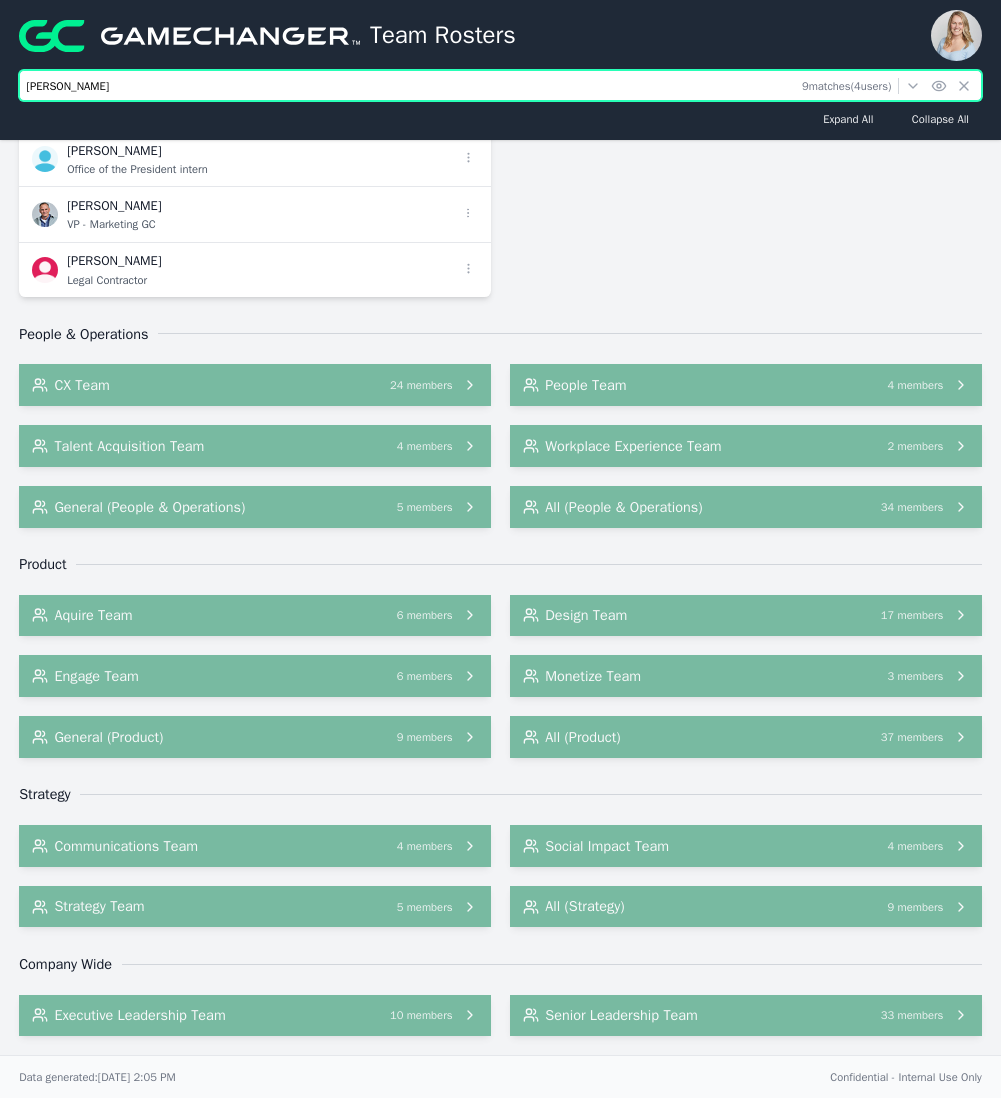 click on "[PERSON_NAME]" at bounding box center [500, 85] 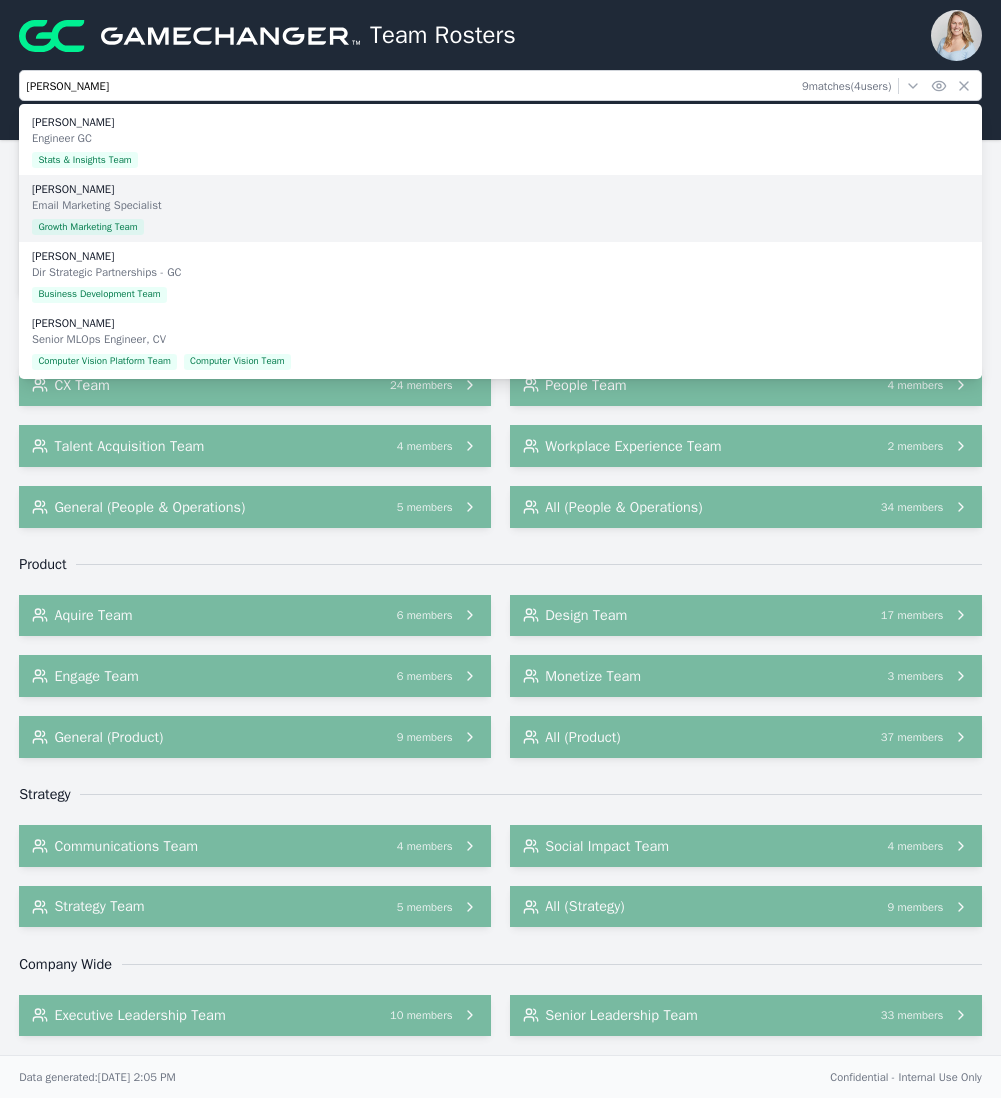 click on "[PERSON_NAME]" at bounding box center [500, 189] 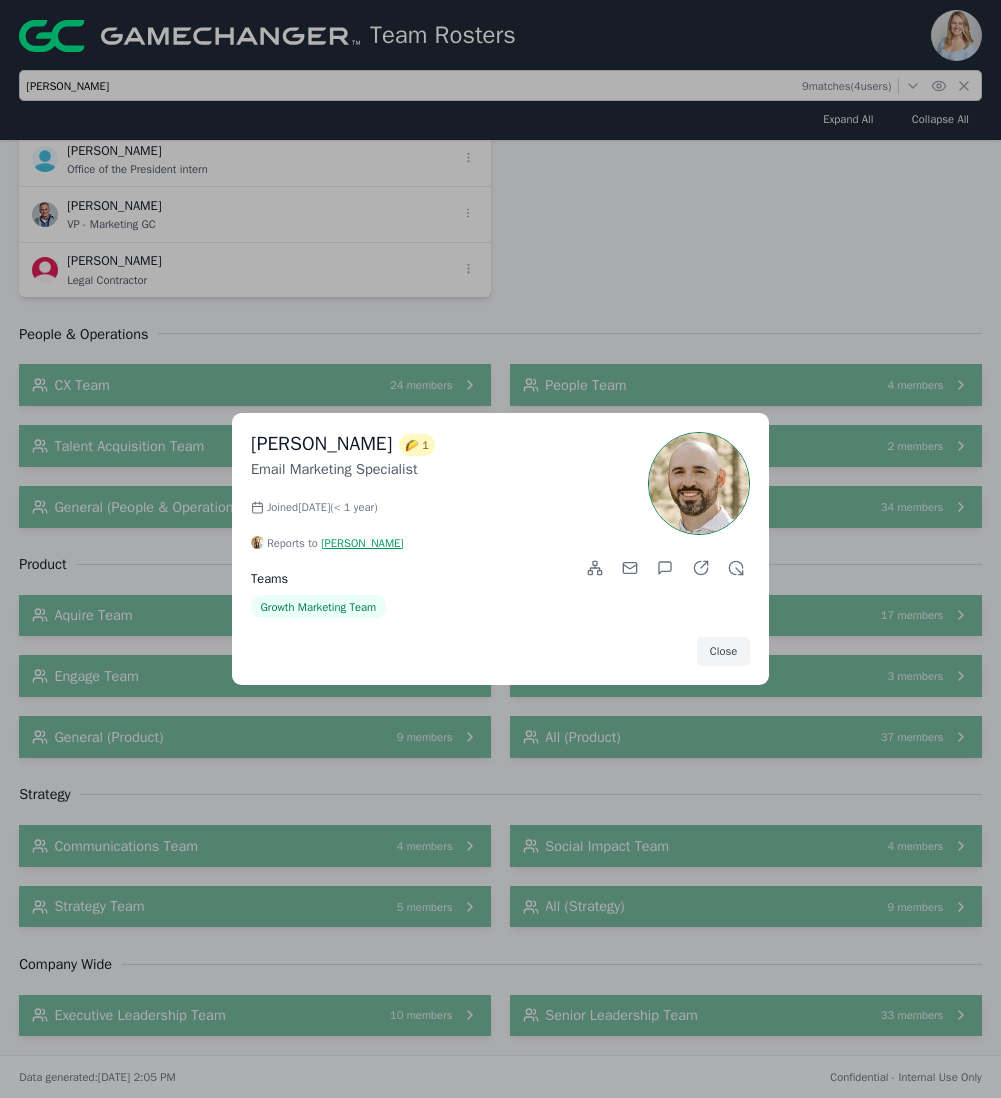 click on "[PERSON_NAME] 🌮 1 Email Marketing Specialist Joined  [DATE]  ( < 1 year ) Reports to   [PERSON_NAME] Teams Growth Marketing Team Close" at bounding box center [500, 549] 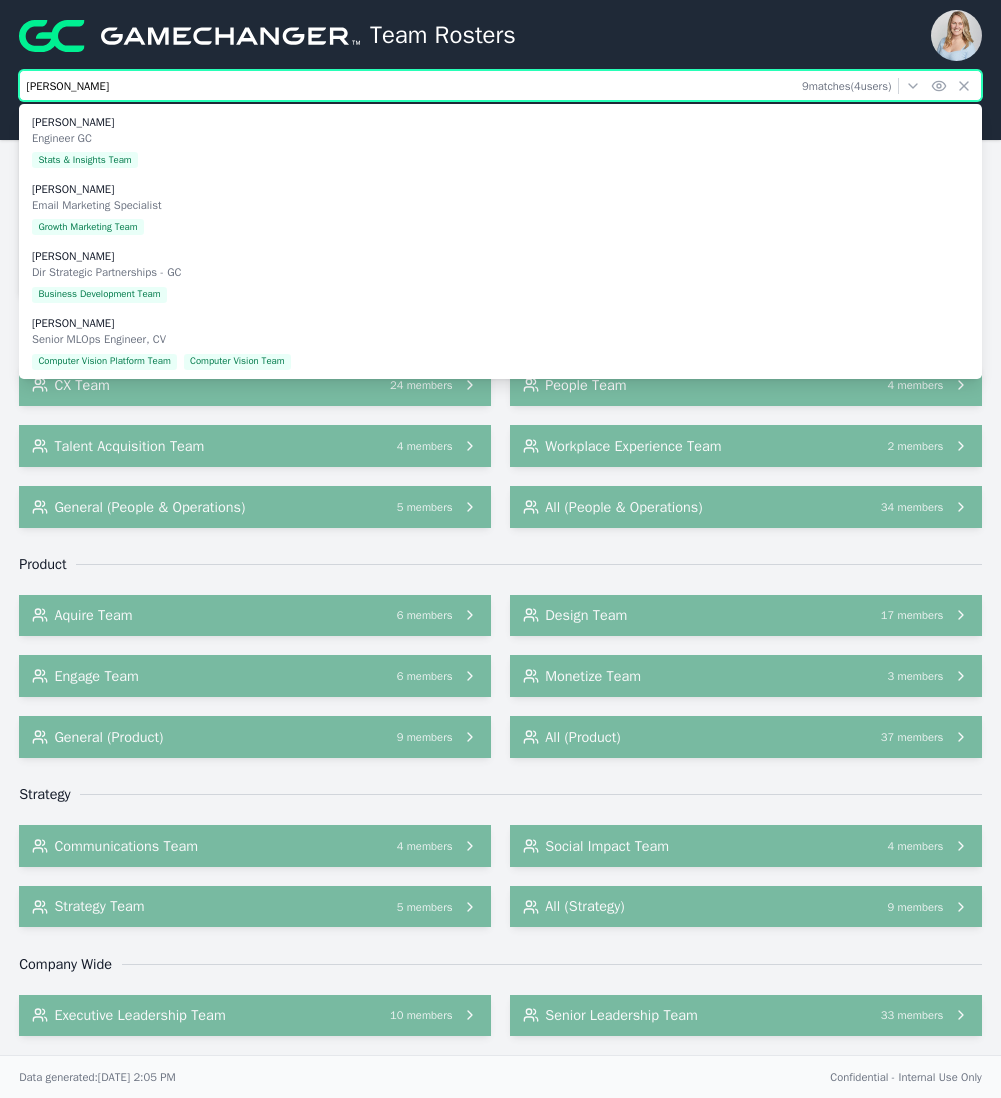 click on "[PERSON_NAME]" at bounding box center [500, 85] 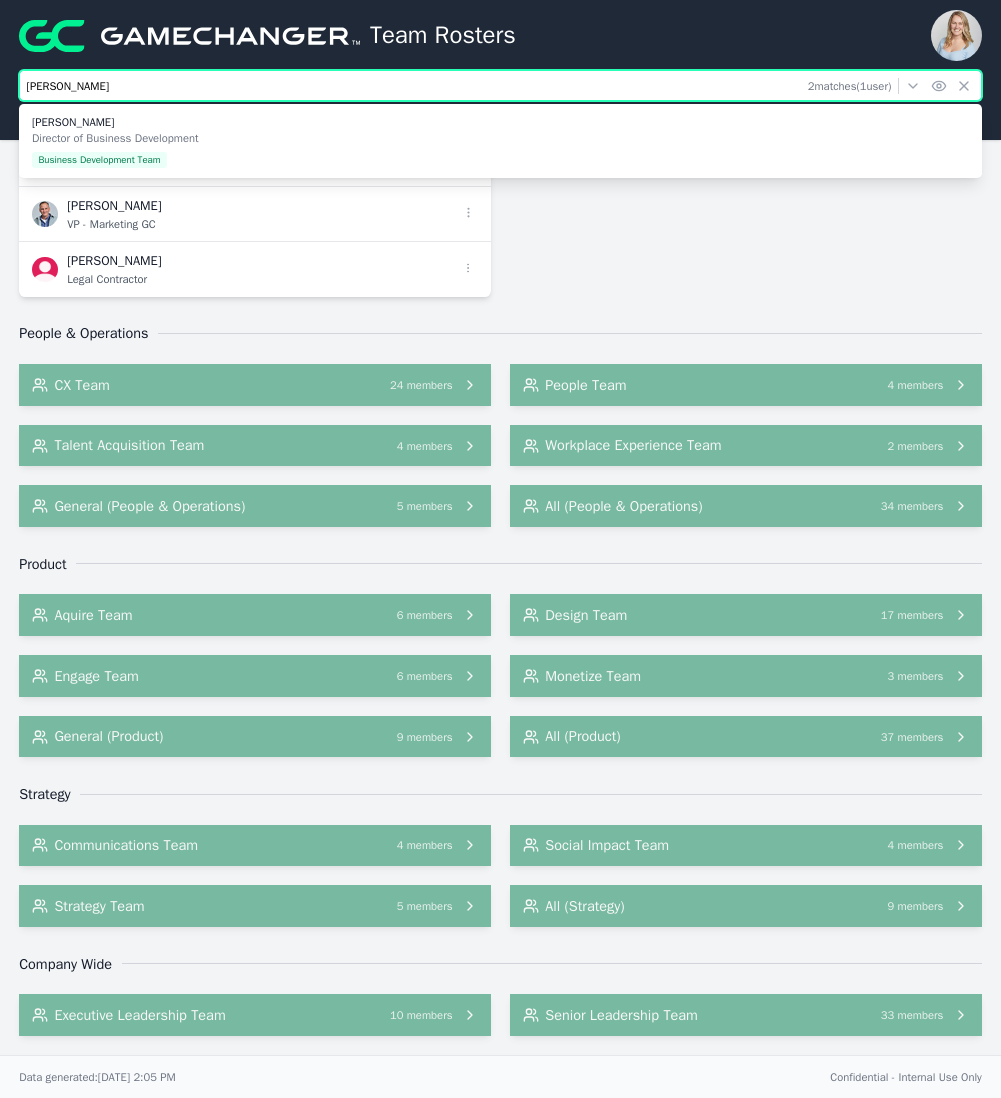 scroll, scrollTop: 3138, scrollLeft: 0, axis: vertical 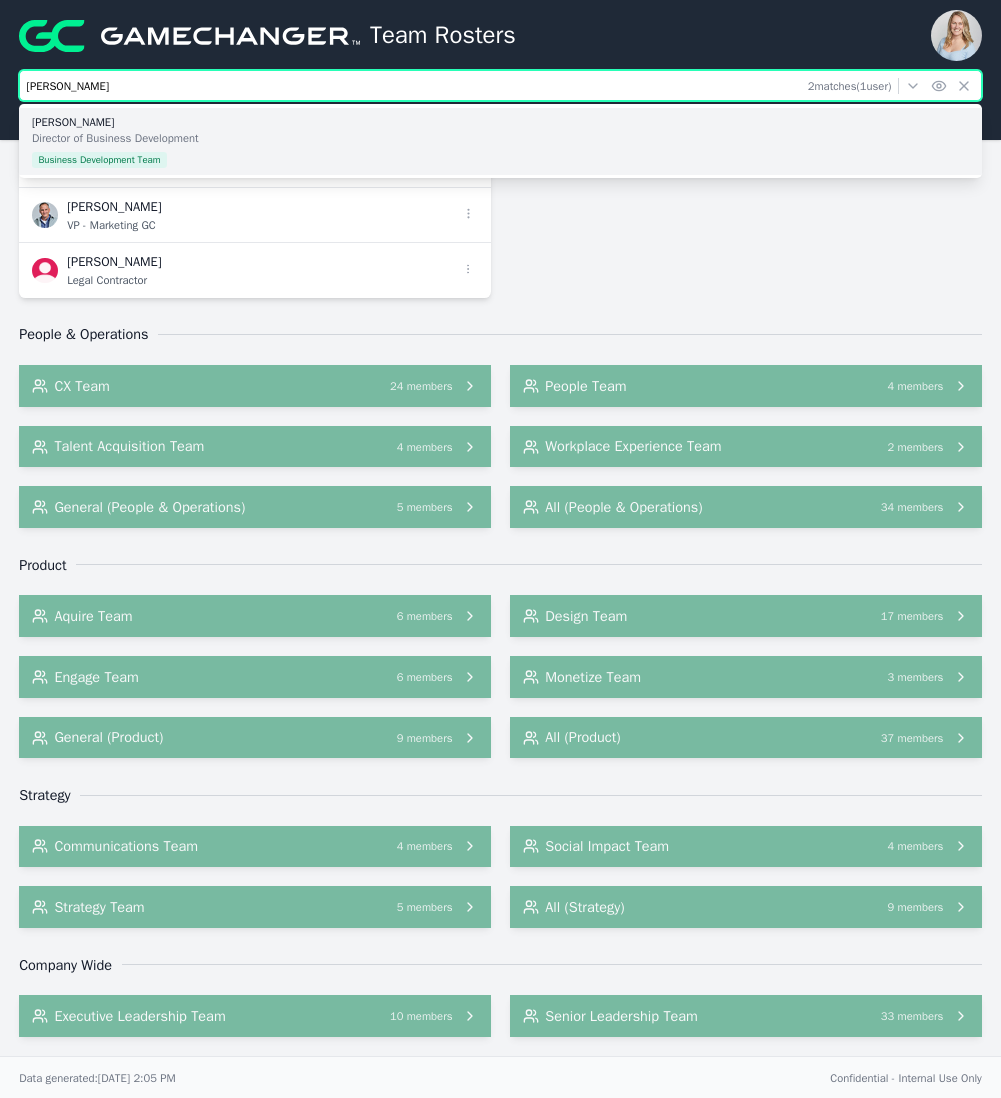type on "[PERSON_NAME]" 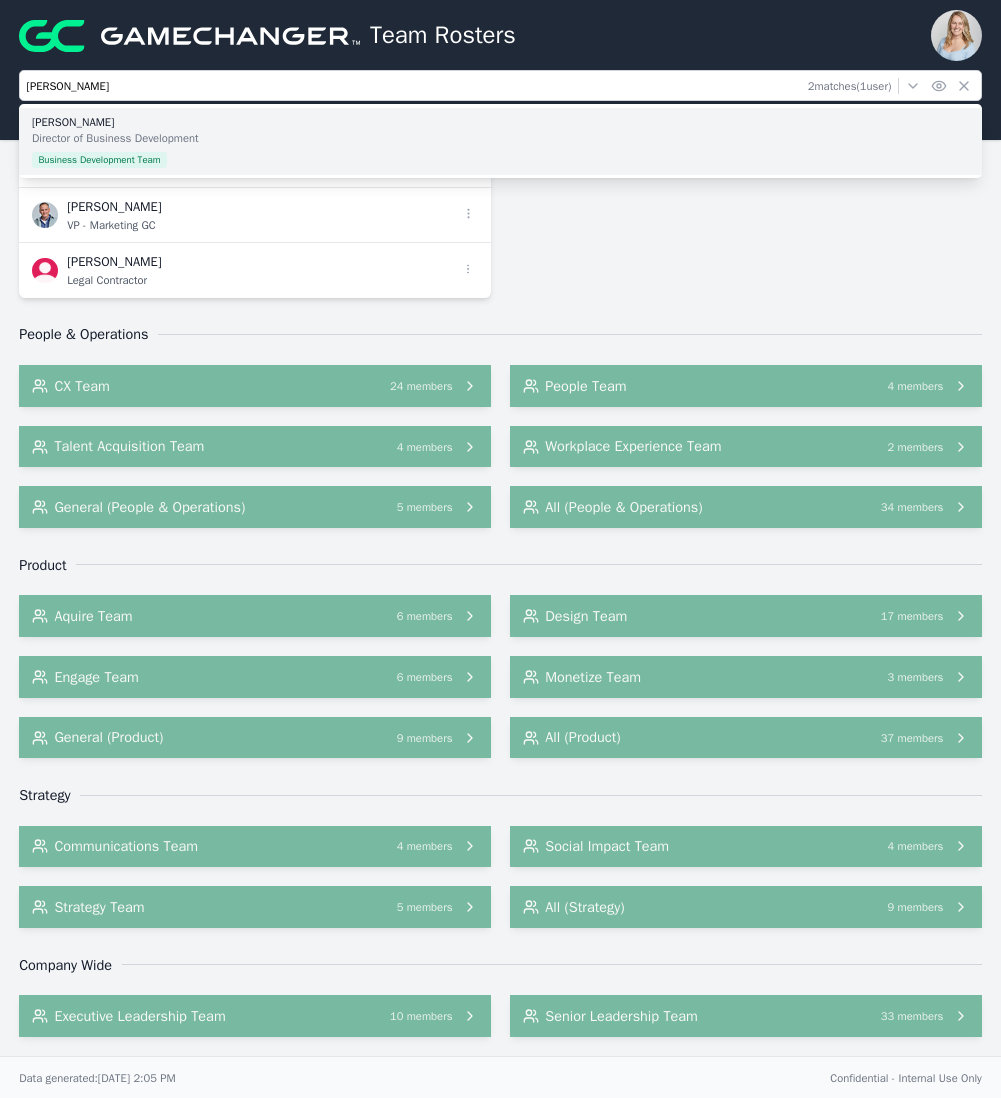 click on "Director of Business Development" at bounding box center [500, 138] 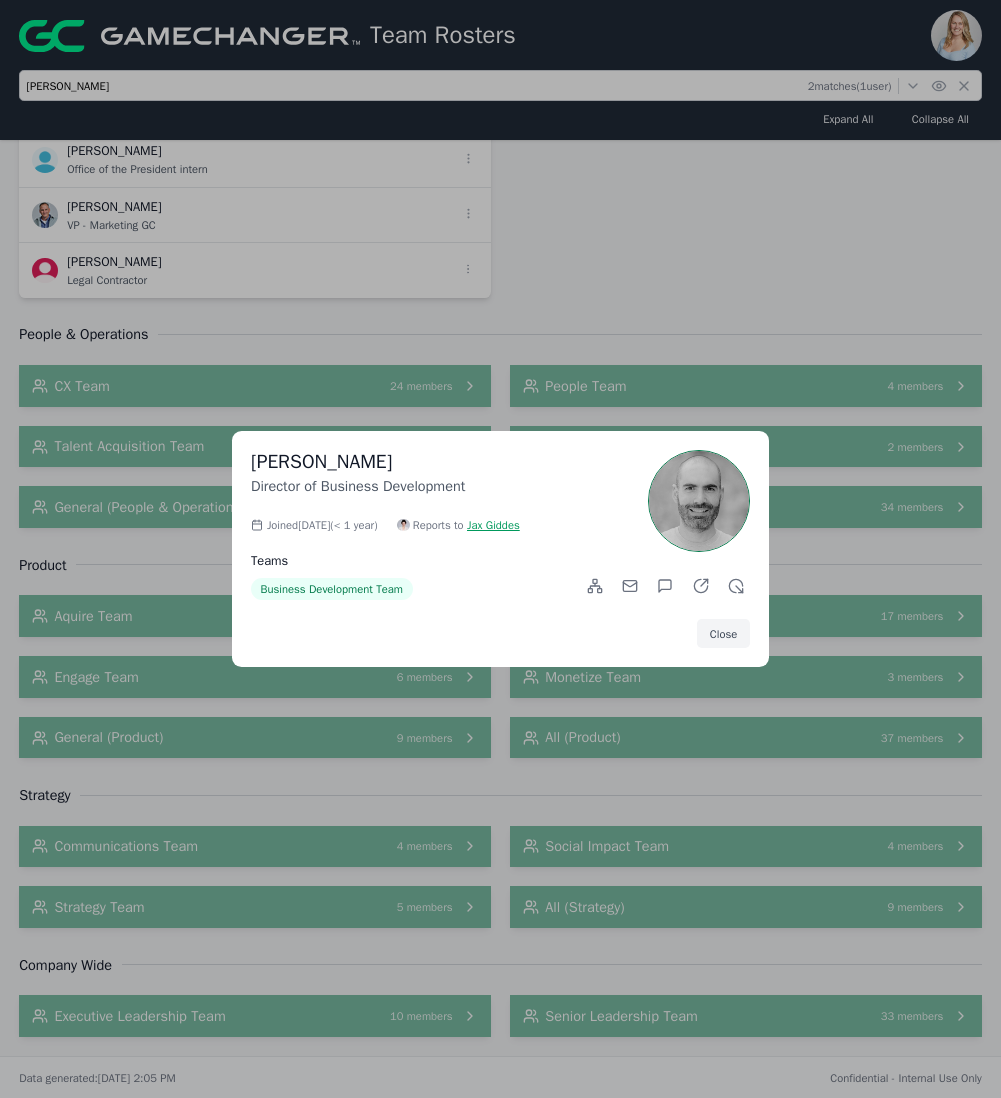 click on "[PERSON_NAME] Director of Business Development Joined  [DATE]  ( < 1 year ) Reports to   Jax Giddes Teams Business Development Team Close" at bounding box center [500, 549] 